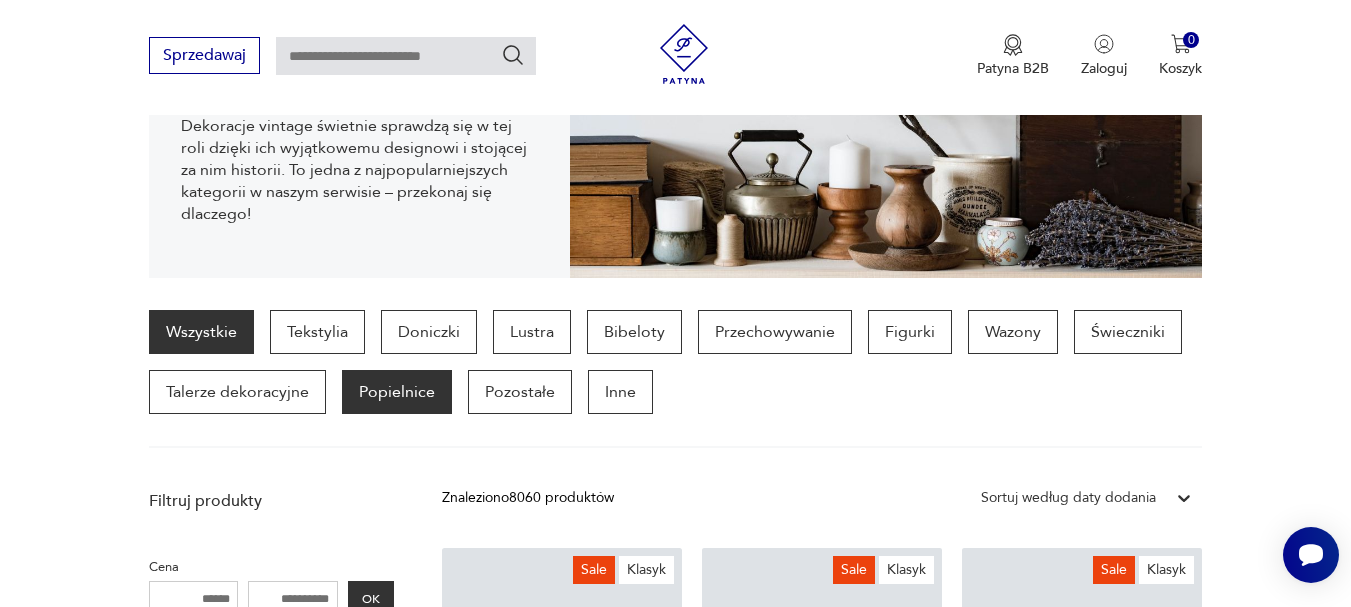 scroll, scrollTop: 0, scrollLeft: 0, axis: both 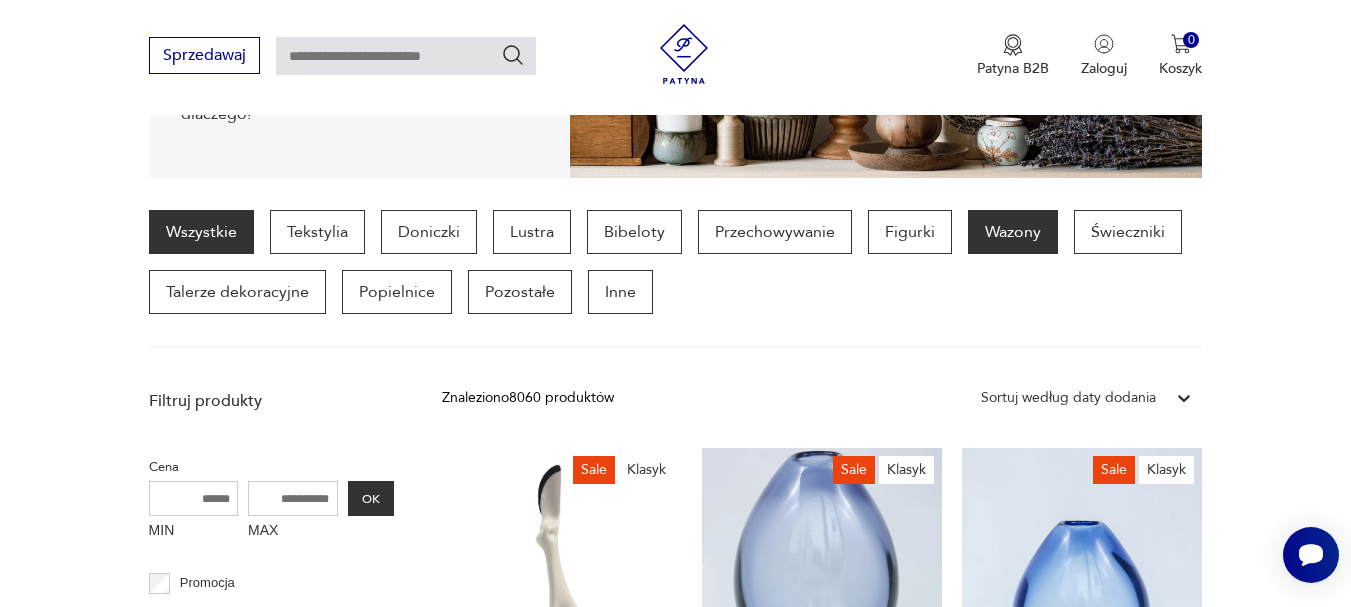 click on "Wazony" at bounding box center [1013, 232] 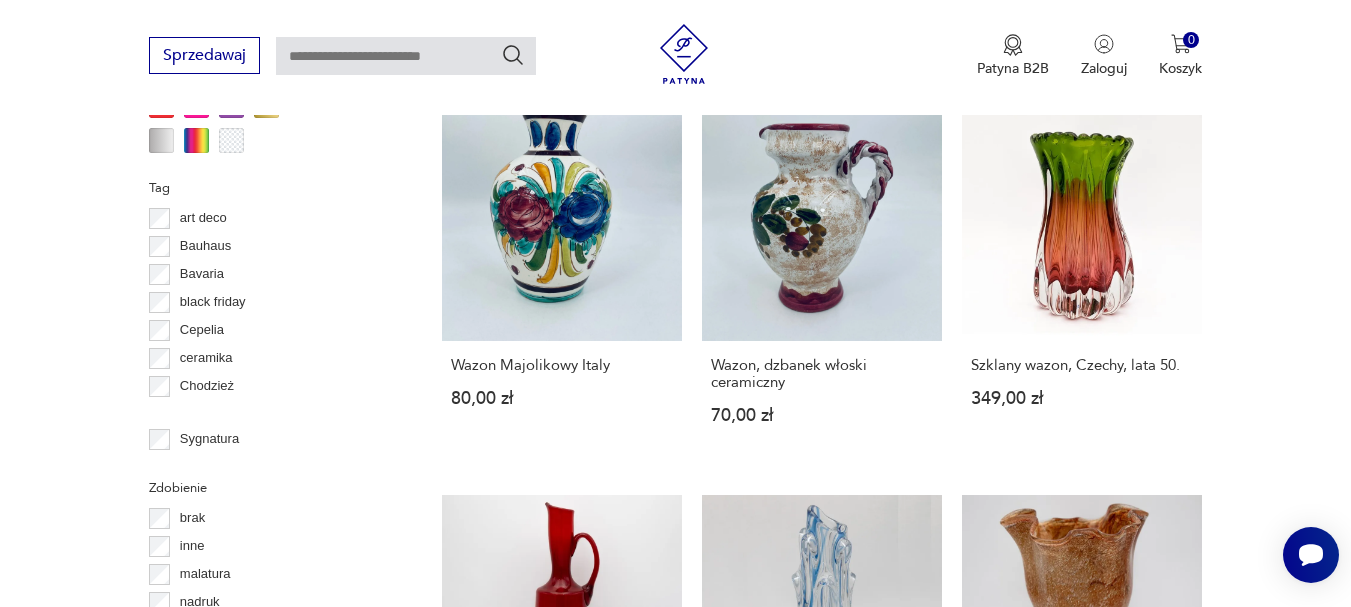 scroll, scrollTop: 2016, scrollLeft: 0, axis: vertical 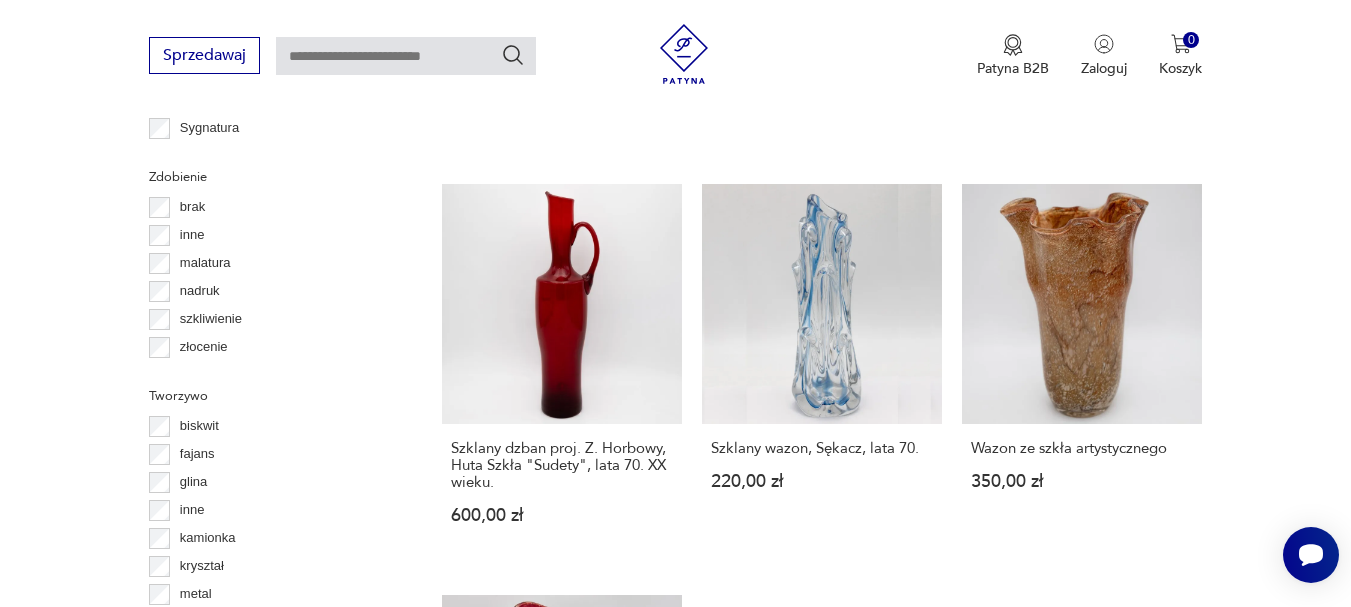 click on "2" at bounding box center (786, 1029) 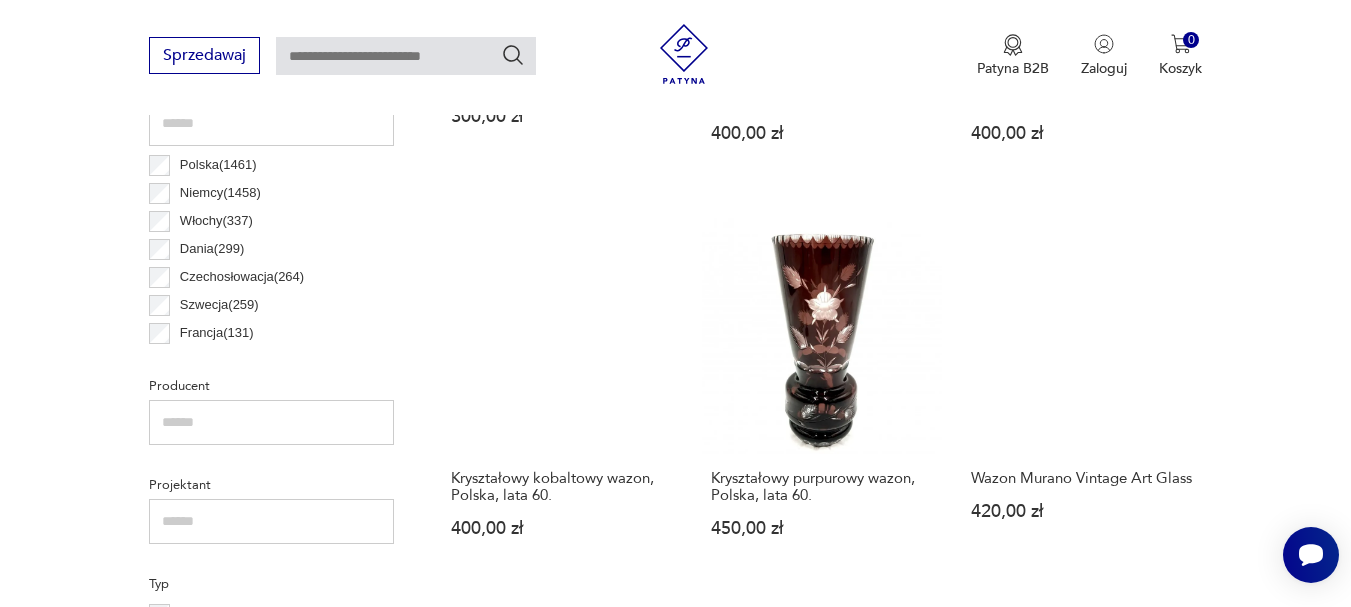 scroll, scrollTop: 1116, scrollLeft: 0, axis: vertical 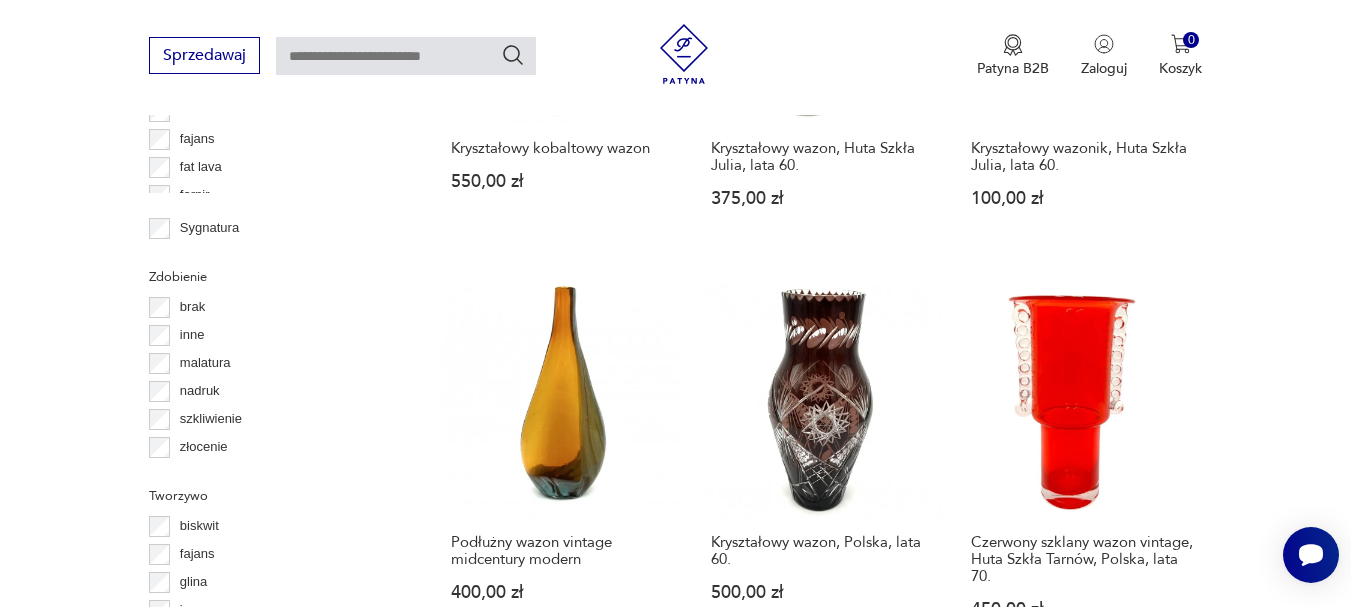 click on "3" at bounding box center [832, 1140] 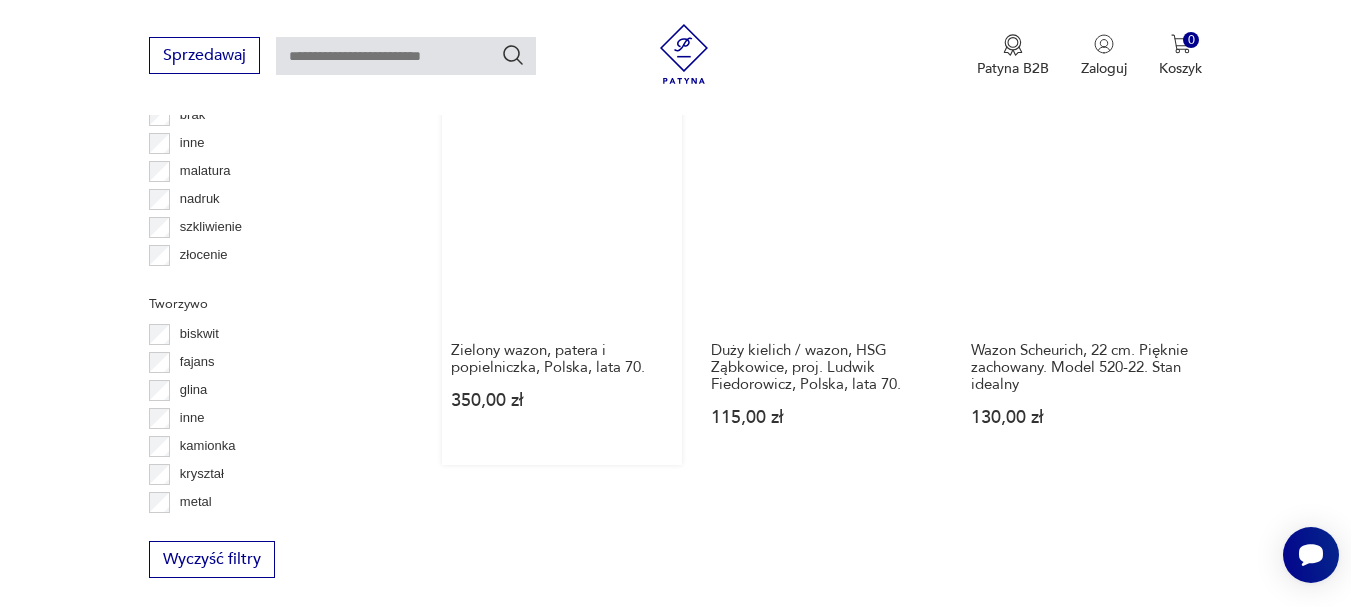 scroll, scrollTop: 2416, scrollLeft: 0, axis: vertical 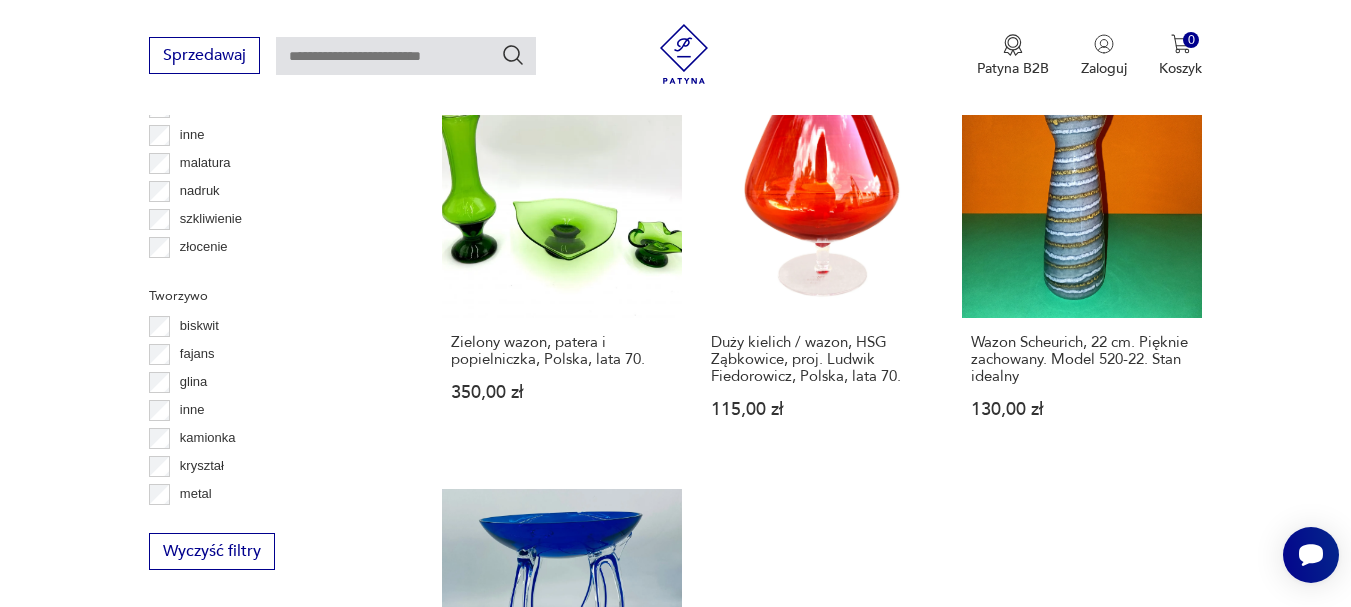 click on "4" at bounding box center [878, 940] 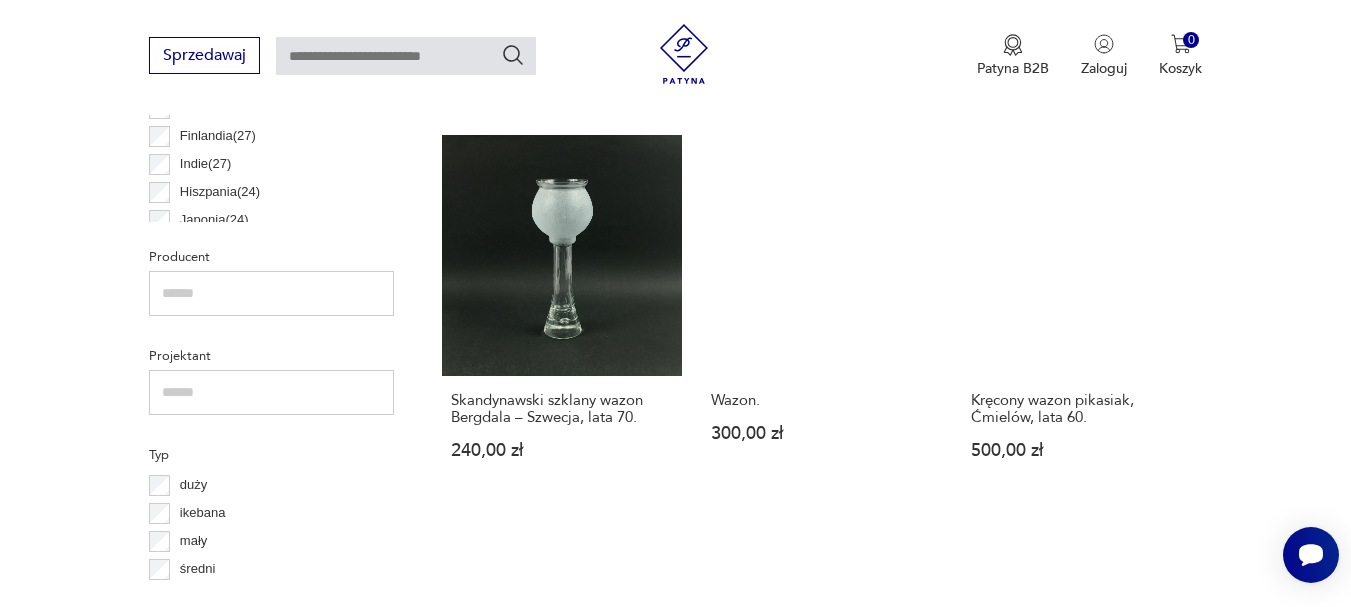 scroll, scrollTop: 1216, scrollLeft: 0, axis: vertical 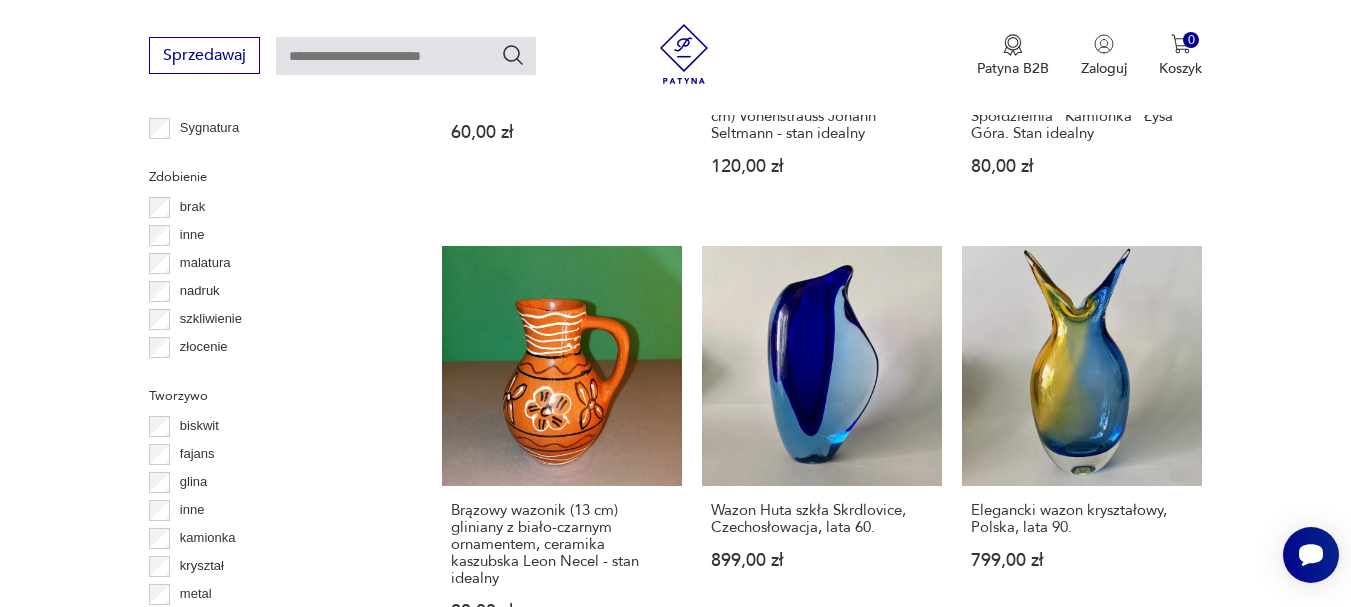 click on "5" at bounding box center (924, 1142) 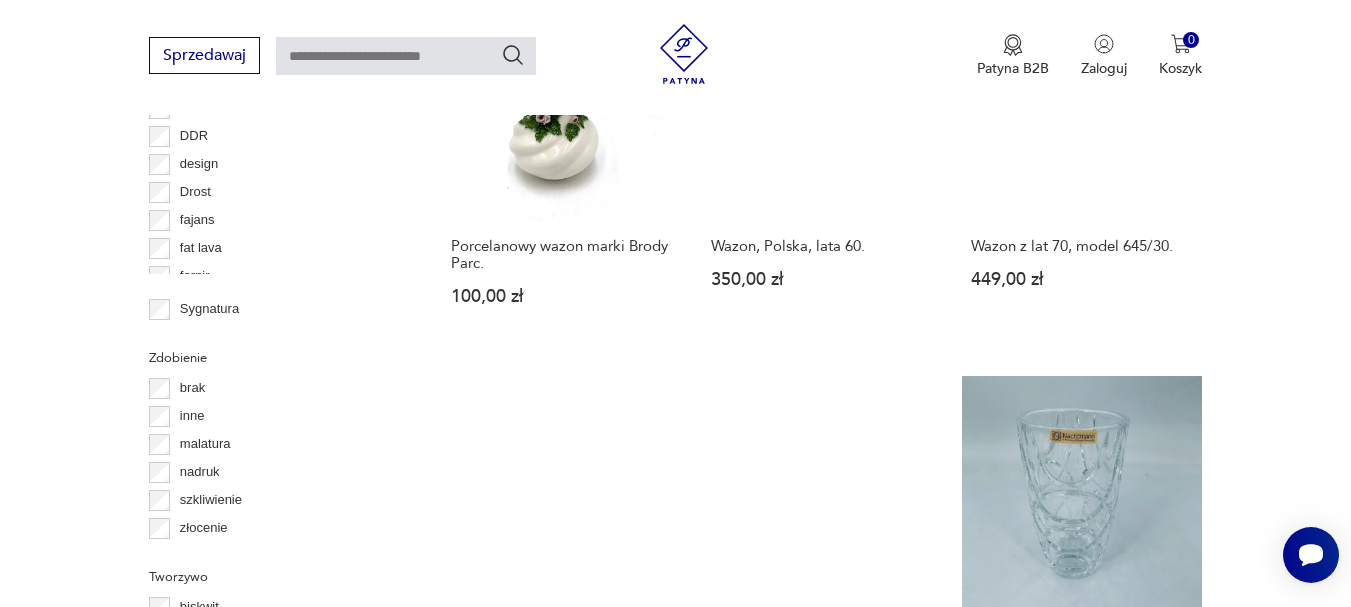 scroll, scrollTop: 2216, scrollLeft: 0, axis: vertical 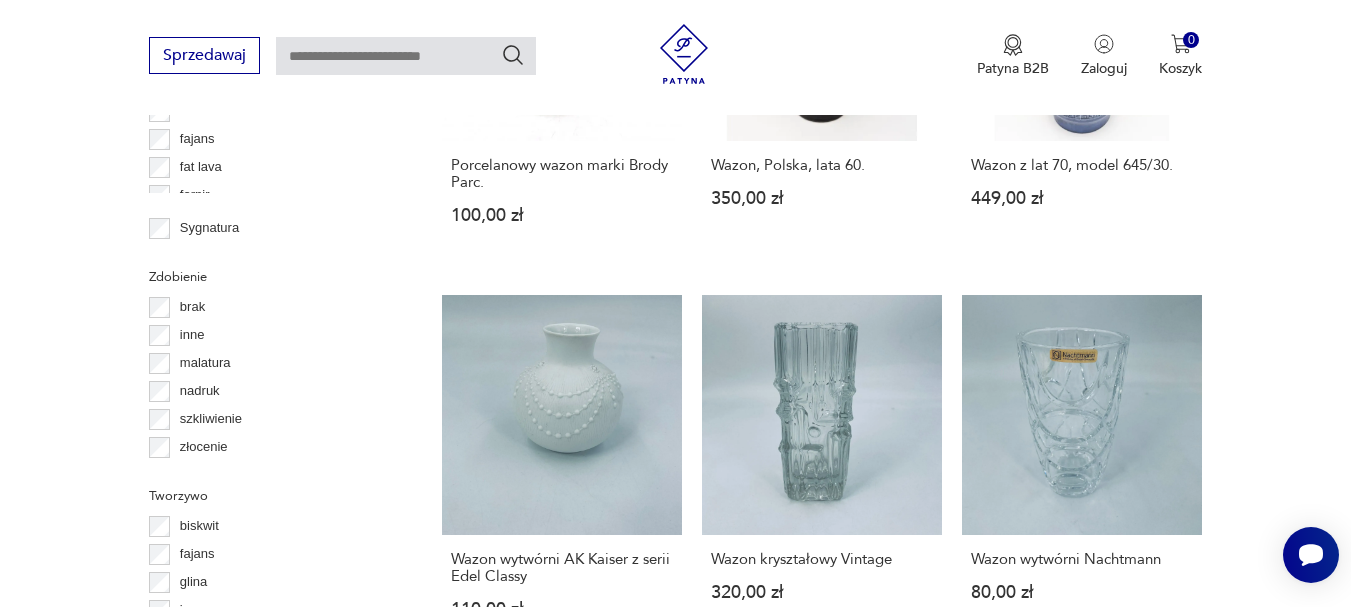 click on "6" at bounding box center [970, 1157] 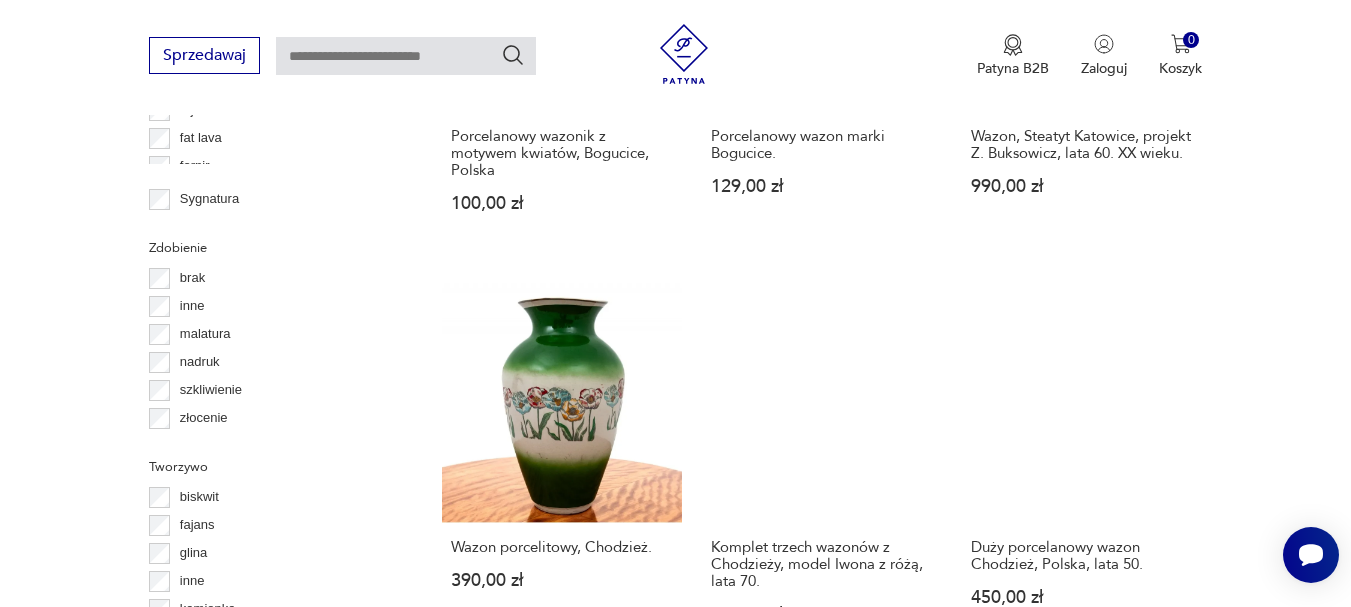 scroll, scrollTop: 2316, scrollLeft: 0, axis: vertical 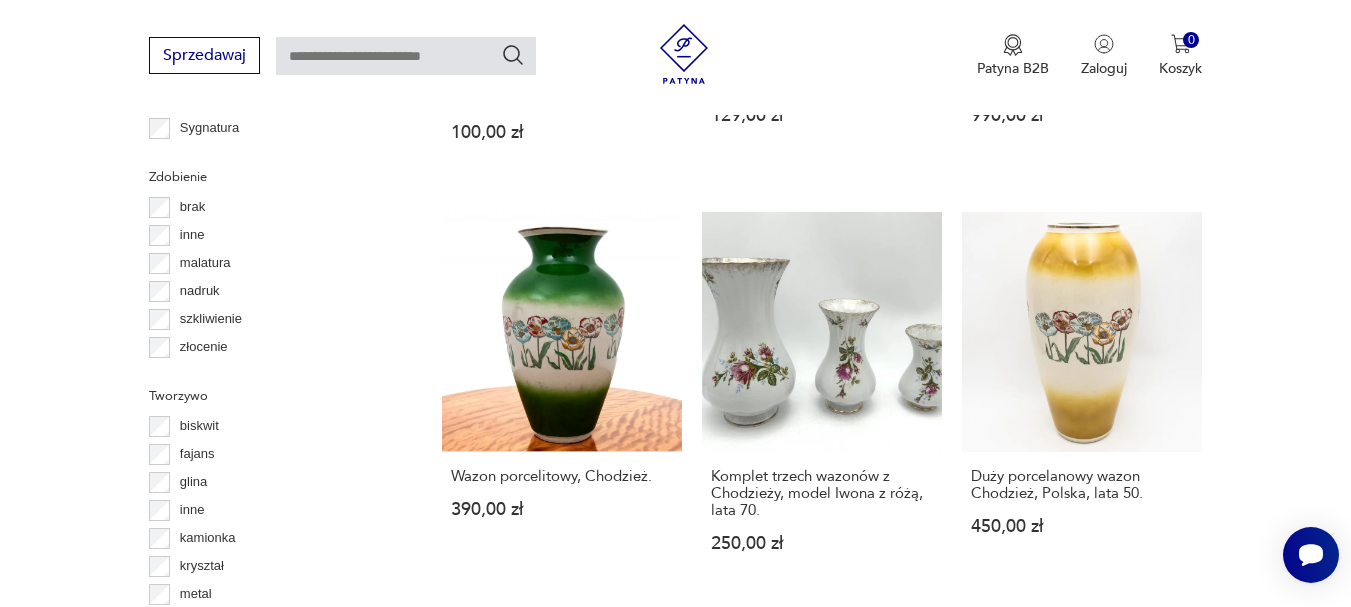 click on "7" at bounding box center [970, 1074] 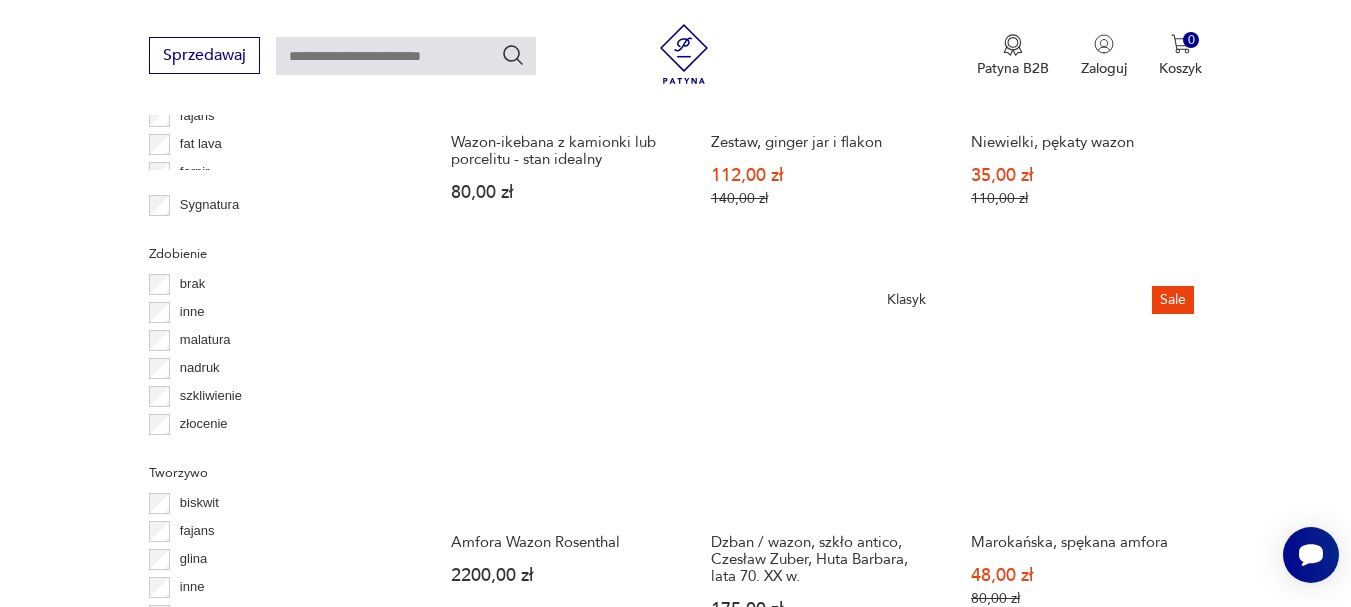 scroll, scrollTop: 2316, scrollLeft: 0, axis: vertical 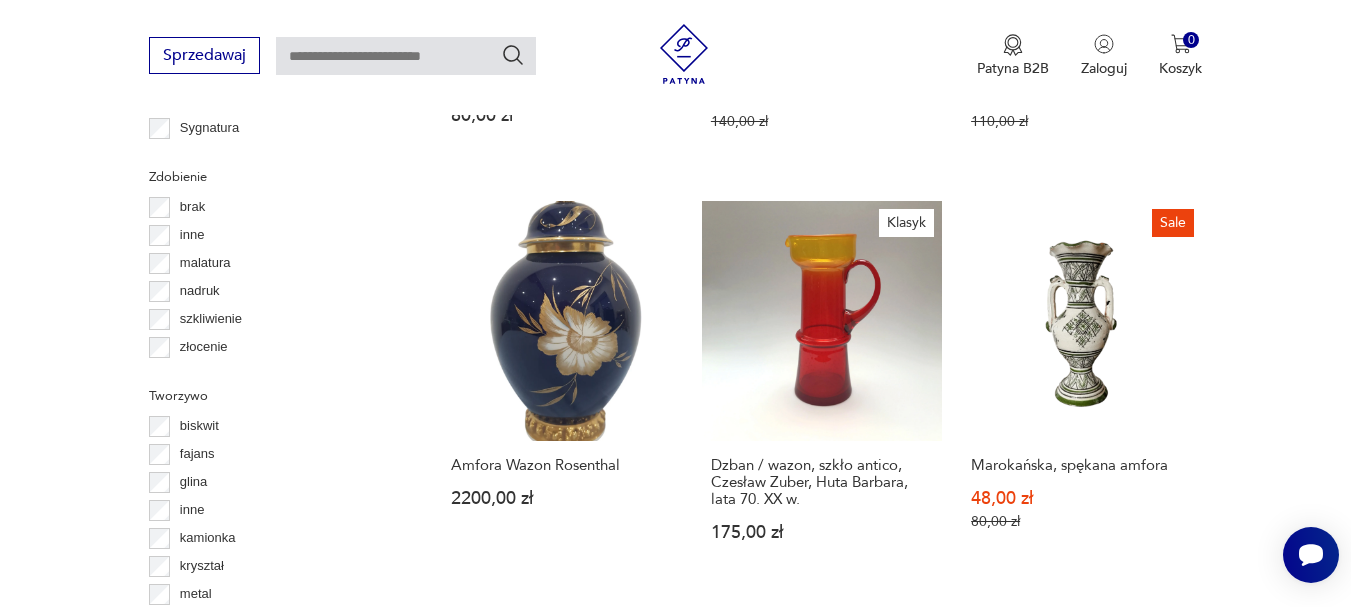click on "8" at bounding box center (970, 1069) 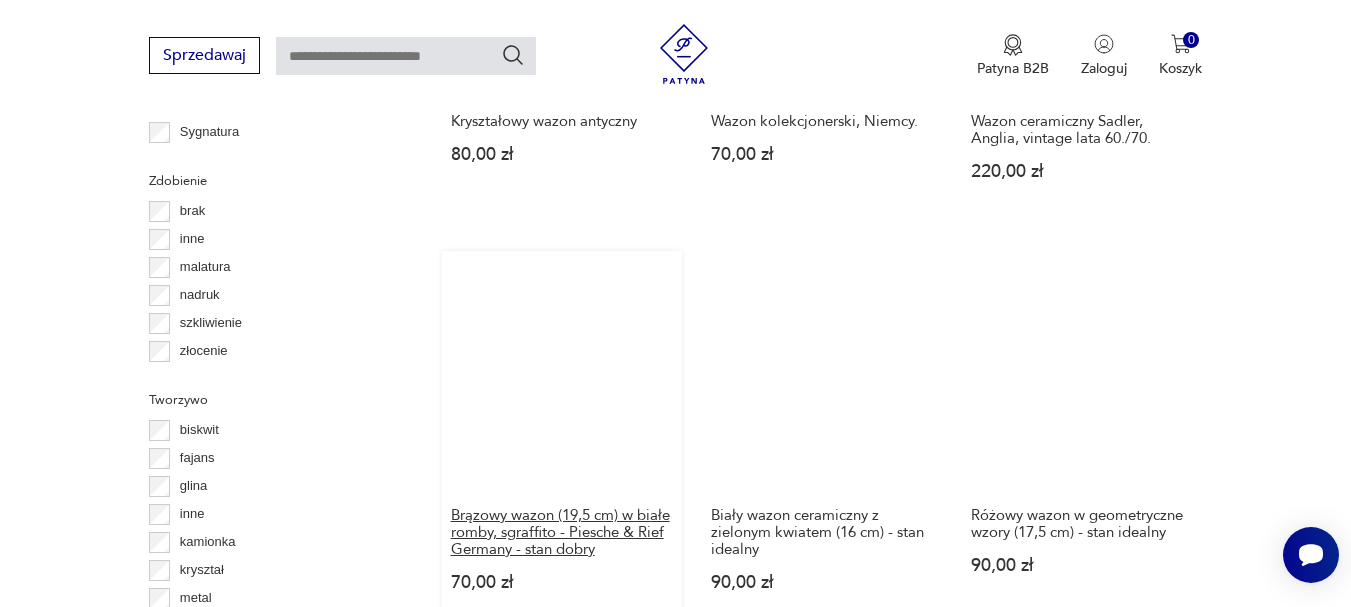 scroll, scrollTop: 2316, scrollLeft: 0, axis: vertical 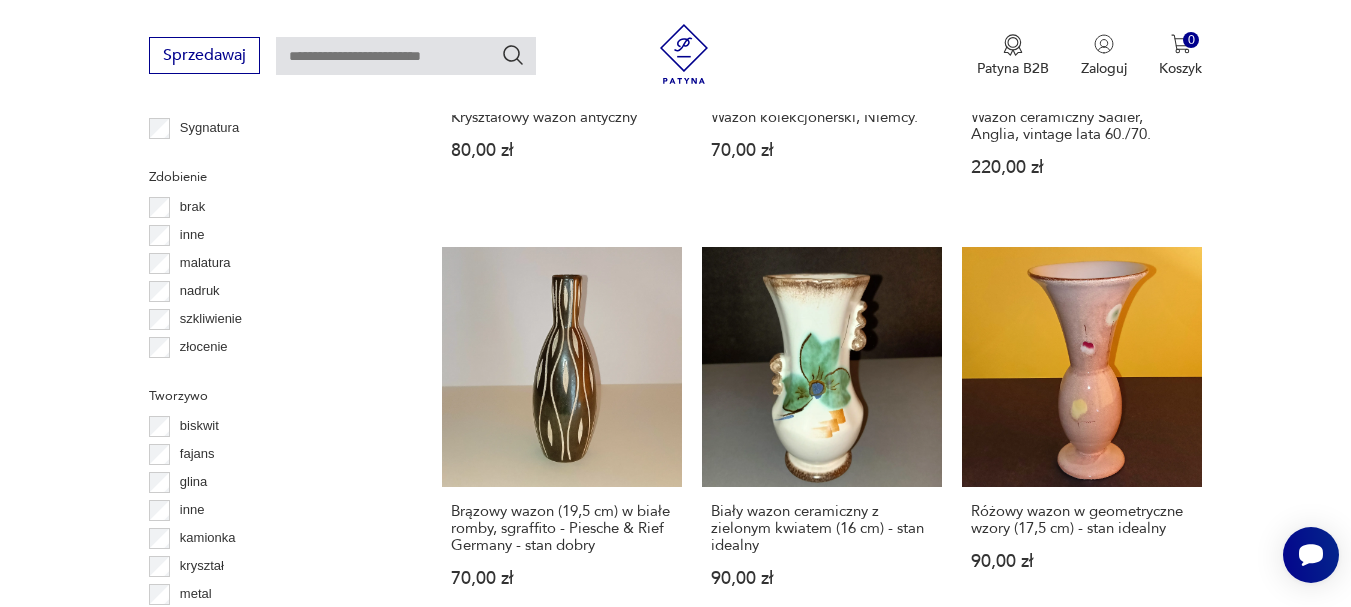 click on "9" at bounding box center (970, 1109) 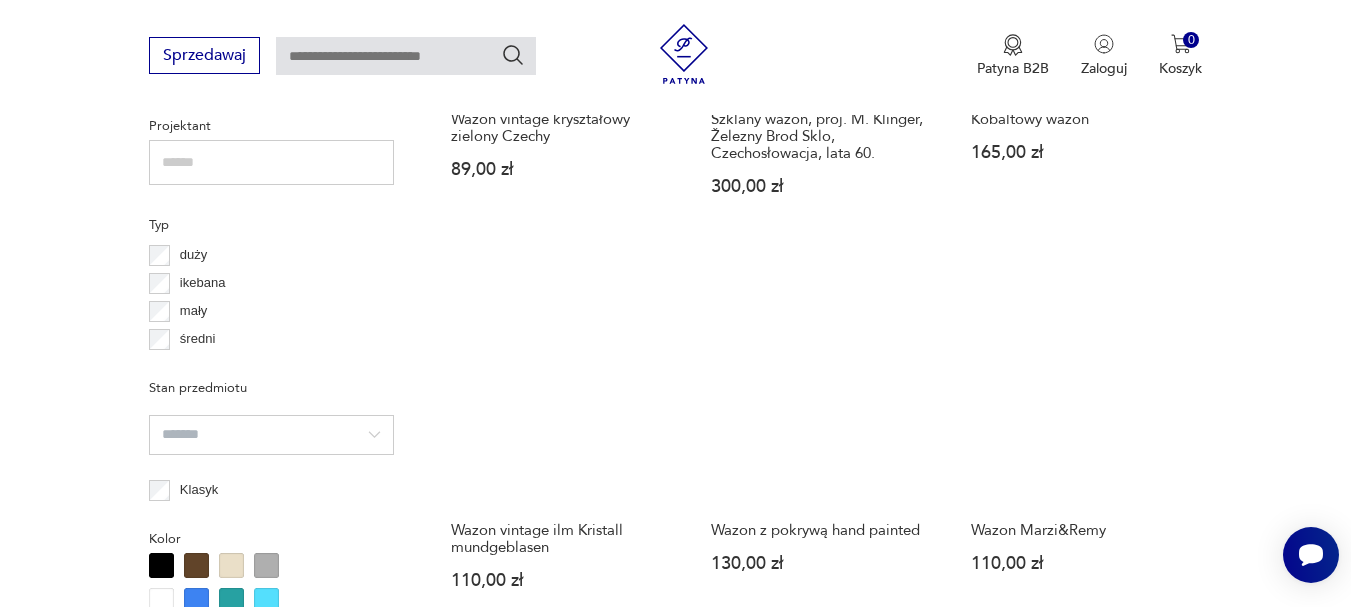 scroll, scrollTop: 1516, scrollLeft: 0, axis: vertical 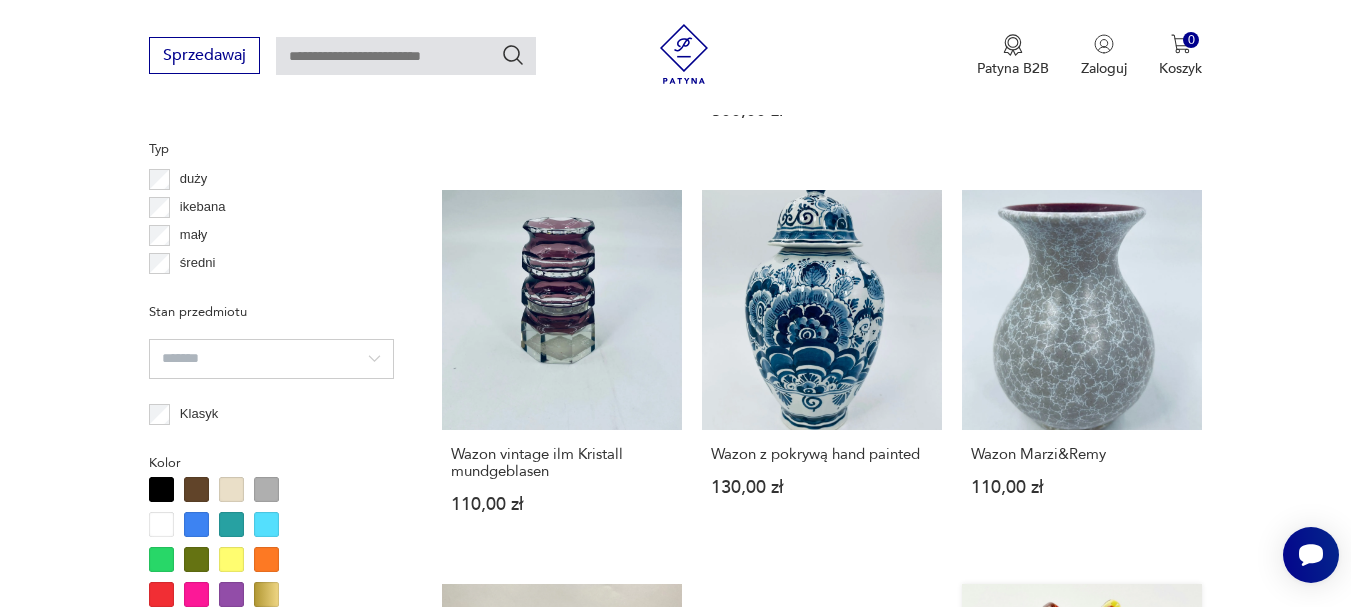 click on "Wazon Murano - szkło, Włochy, lata [YEAR]/[YEAR] [PRICE]" at bounding box center (1082, 773) 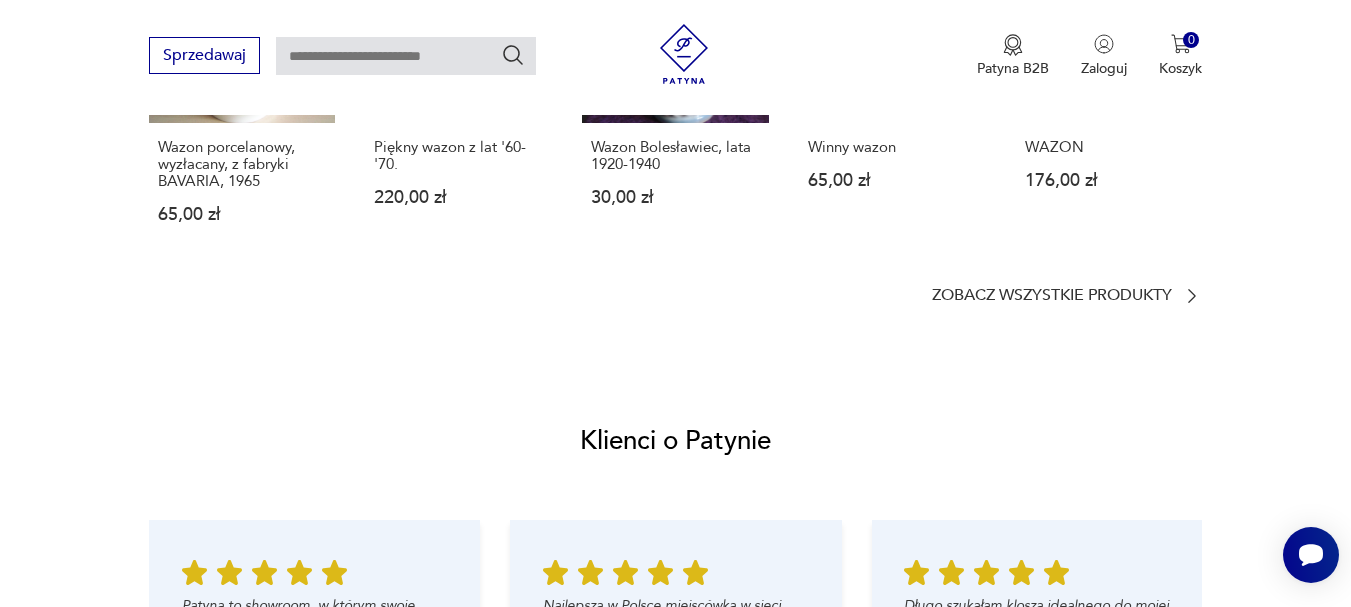 scroll, scrollTop: 1800, scrollLeft: 0, axis: vertical 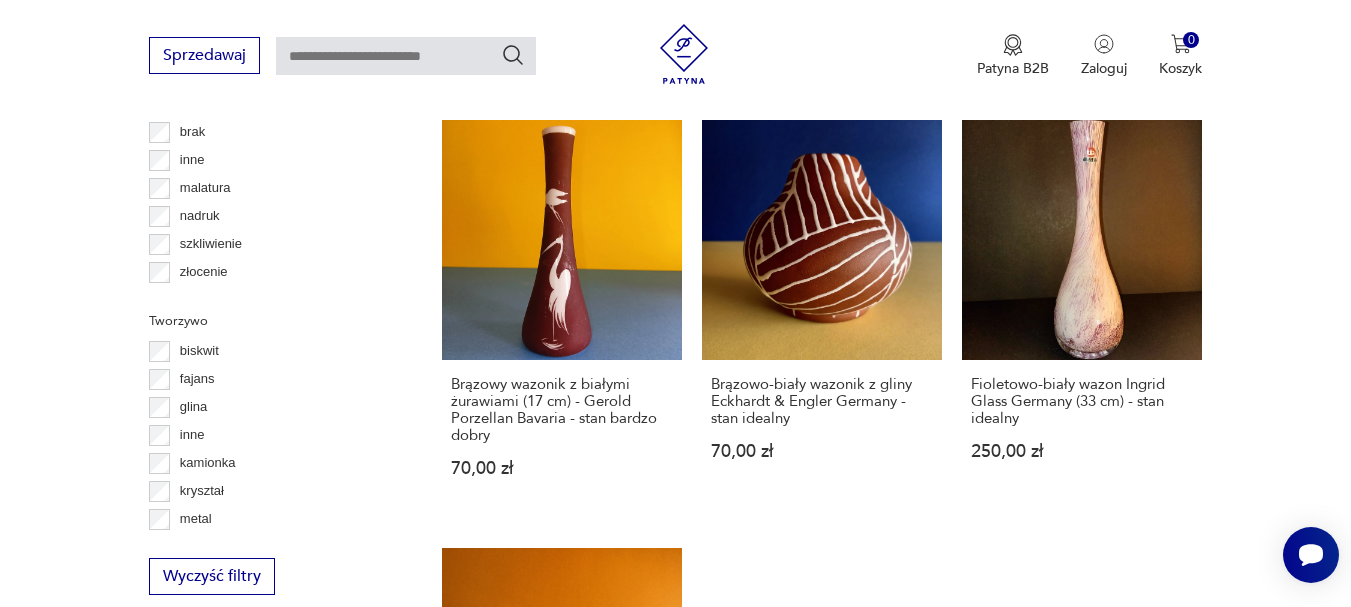 click on "10" at bounding box center [970, 999] 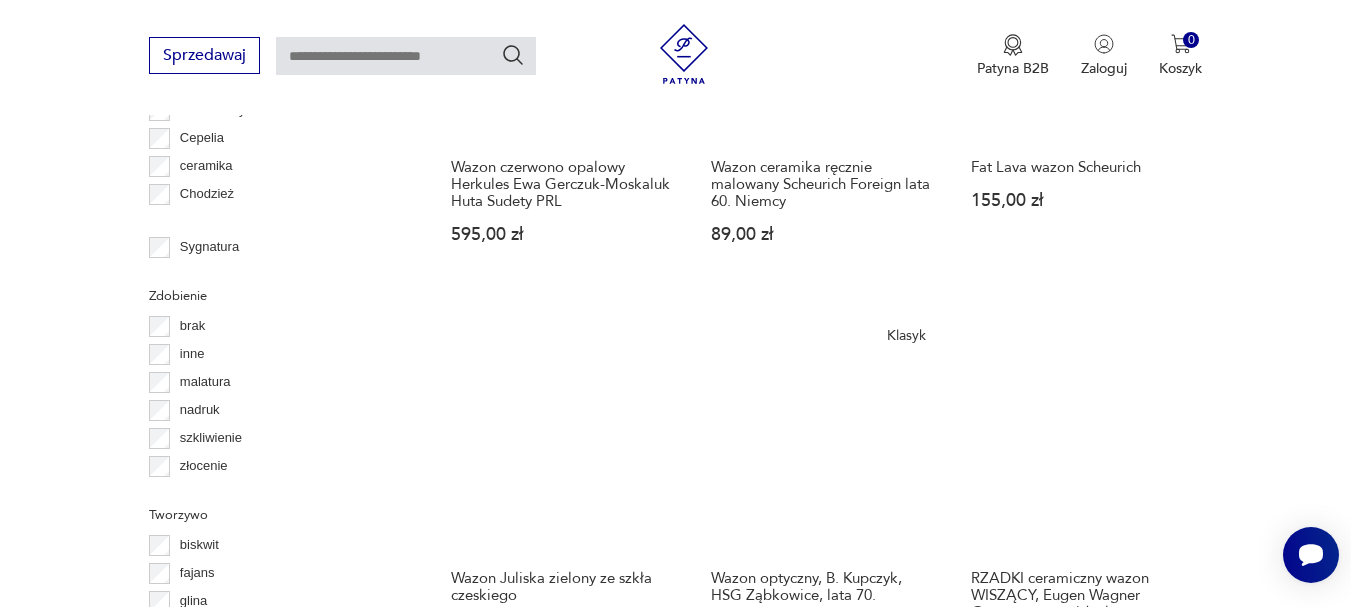 scroll, scrollTop: 2216, scrollLeft: 0, axis: vertical 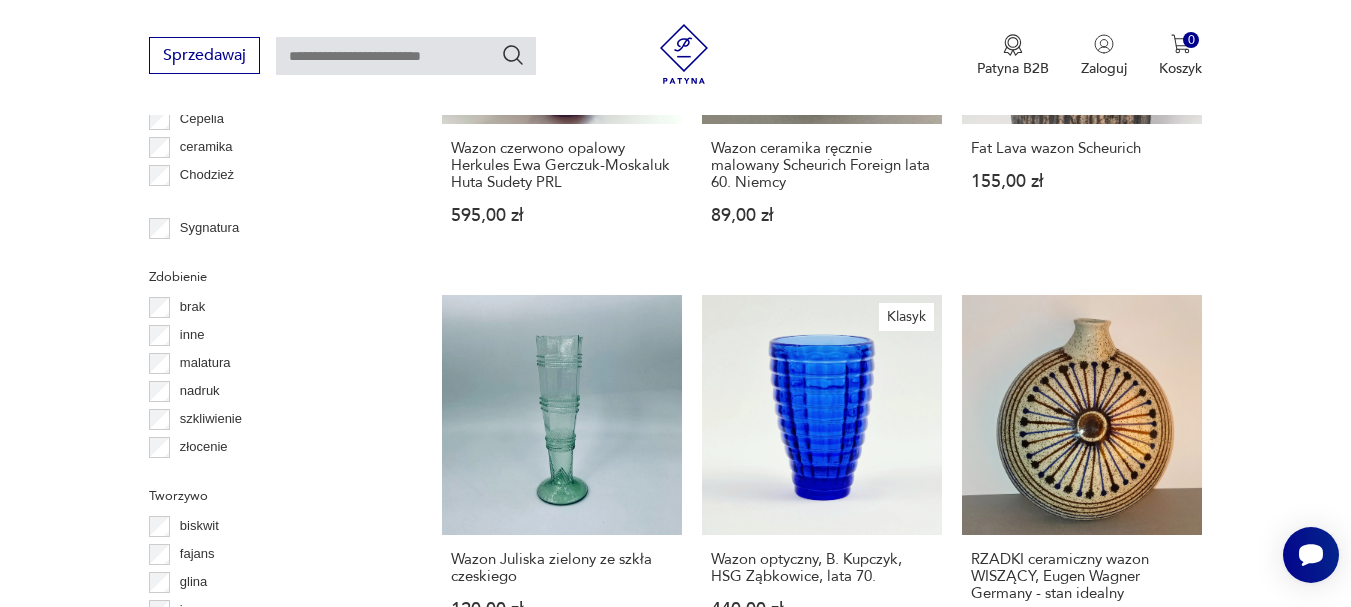 click on "11" at bounding box center (970, 1157) 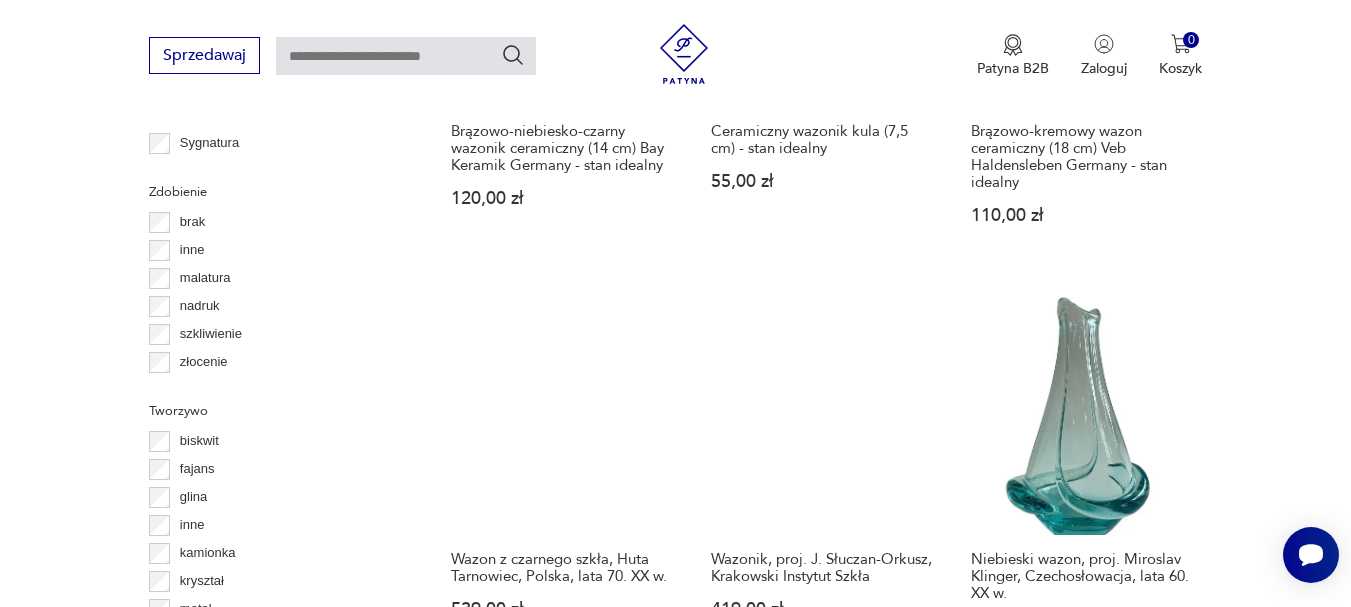 scroll, scrollTop: 2316, scrollLeft: 0, axis: vertical 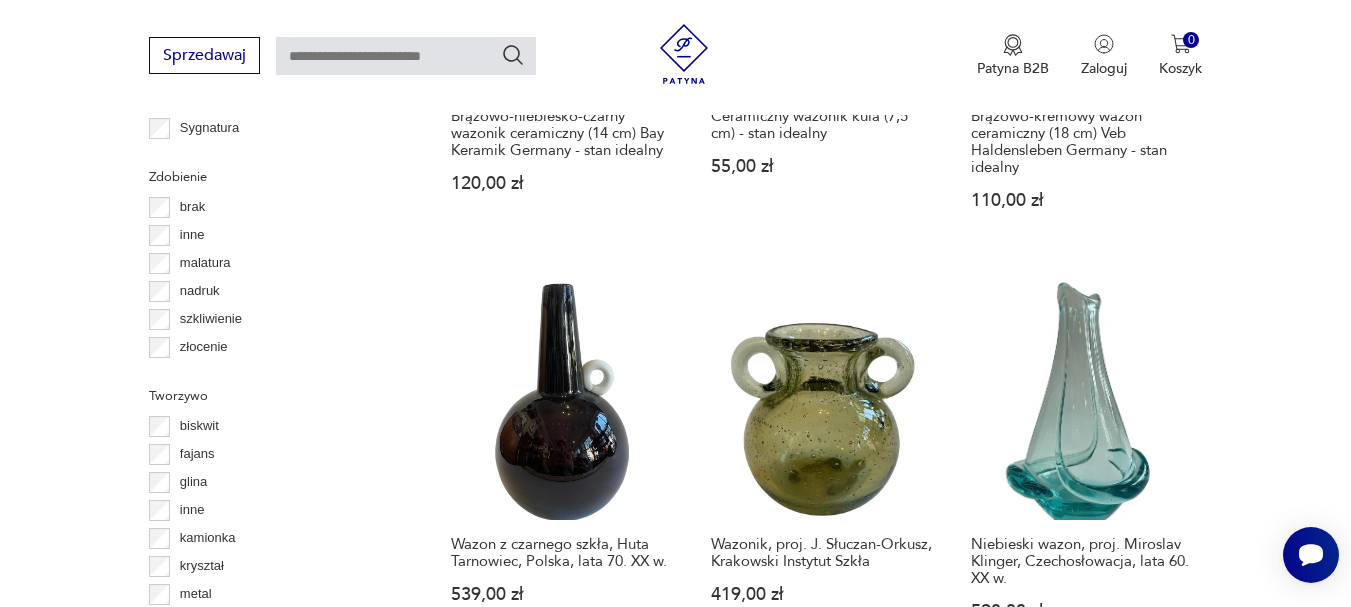 click on "12" at bounding box center (970, 1142) 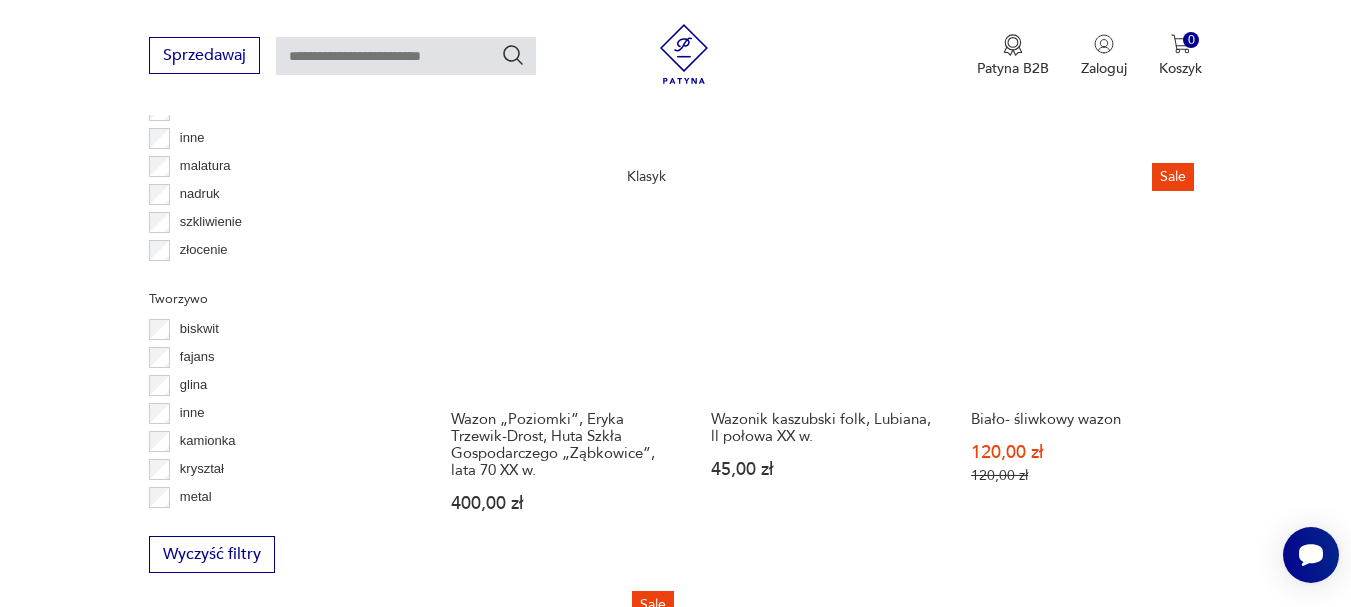 scroll, scrollTop: 2416, scrollLeft: 0, axis: vertical 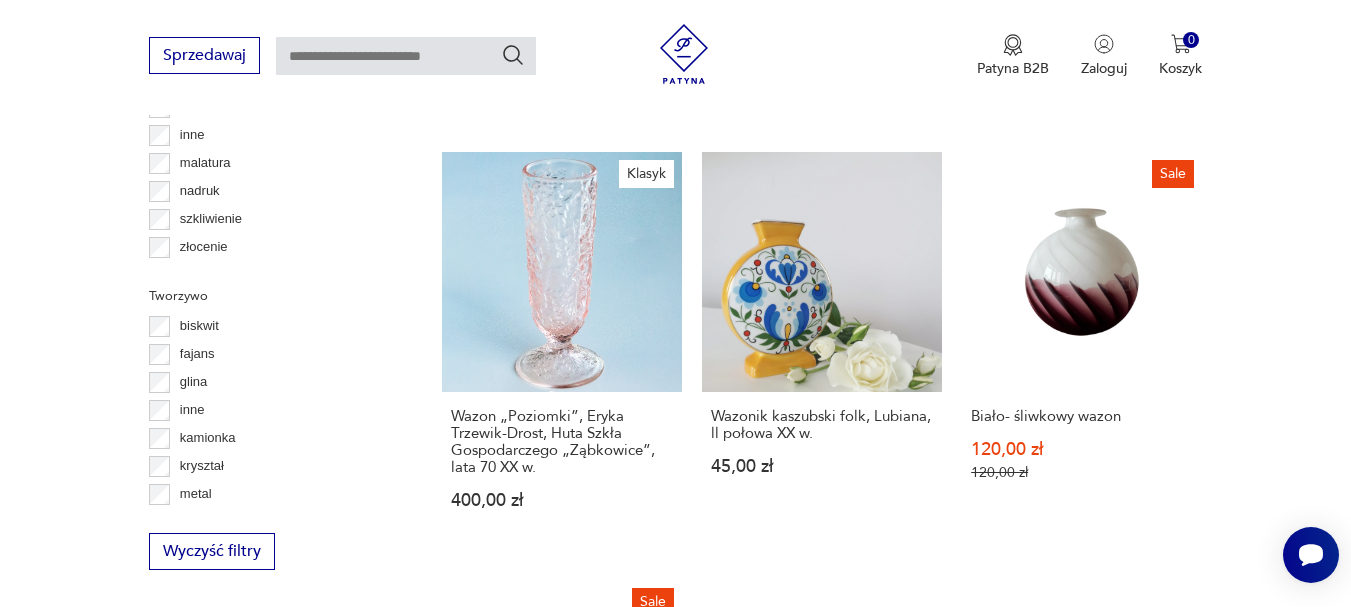 click on "13" at bounding box center [970, 1037] 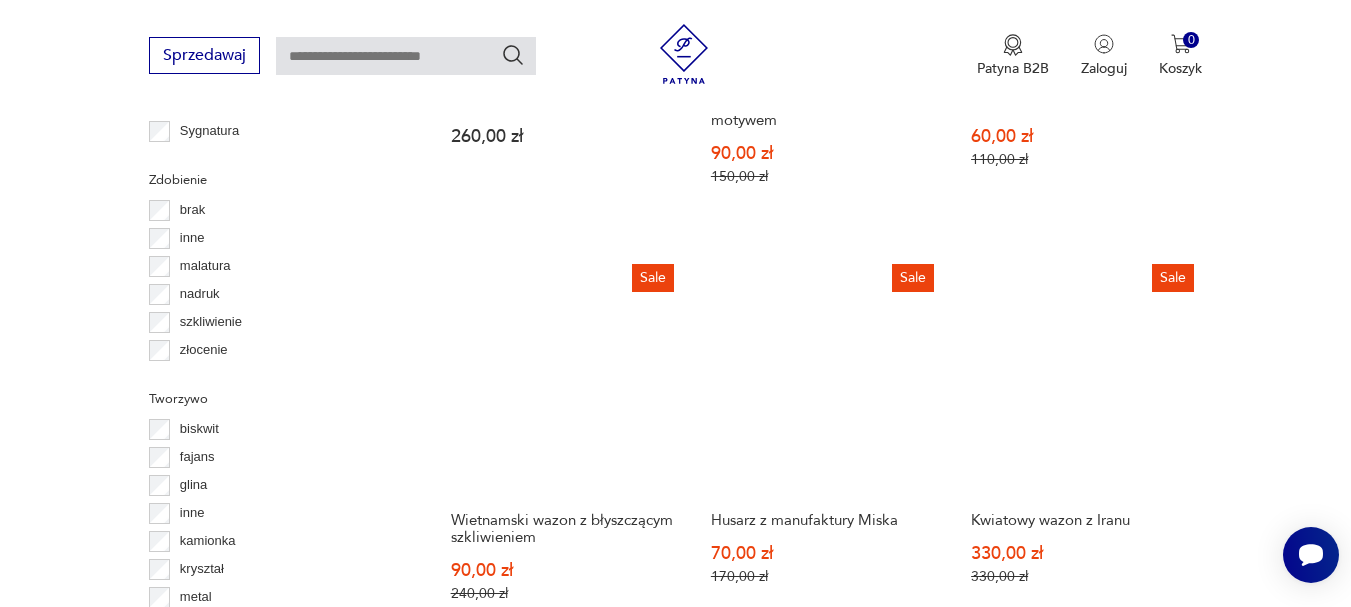scroll, scrollTop: 2316, scrollLeft: 0, axis: vertical 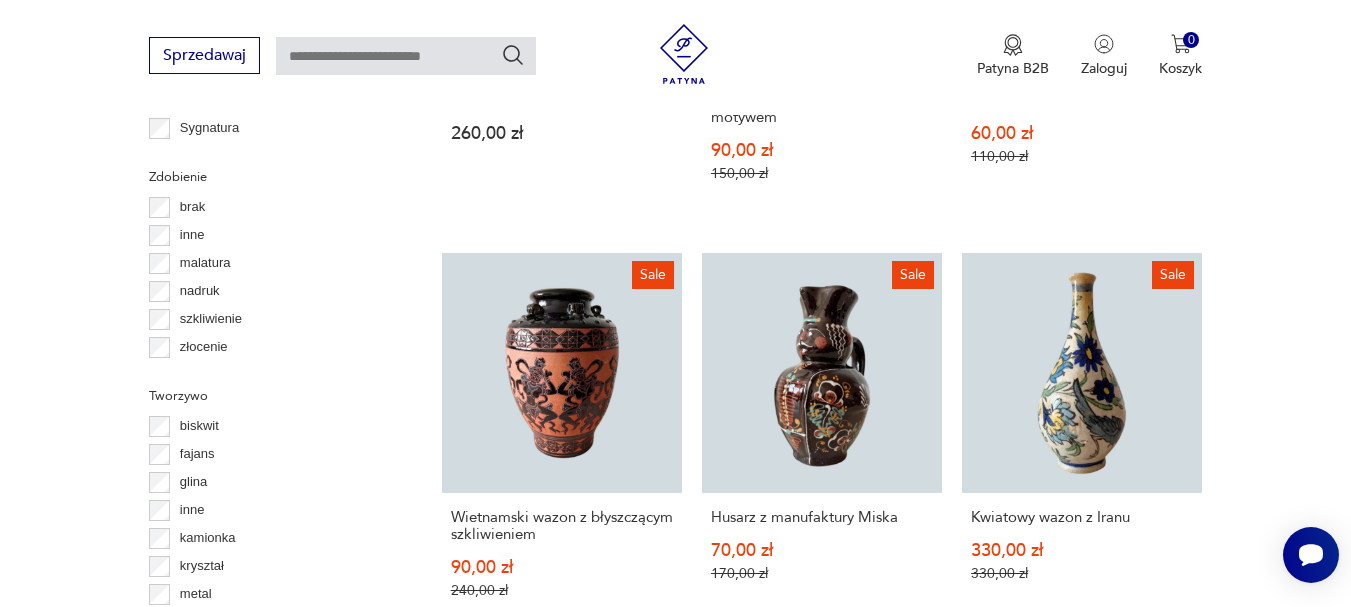 click on "14" at bounding box center (970, 1104) 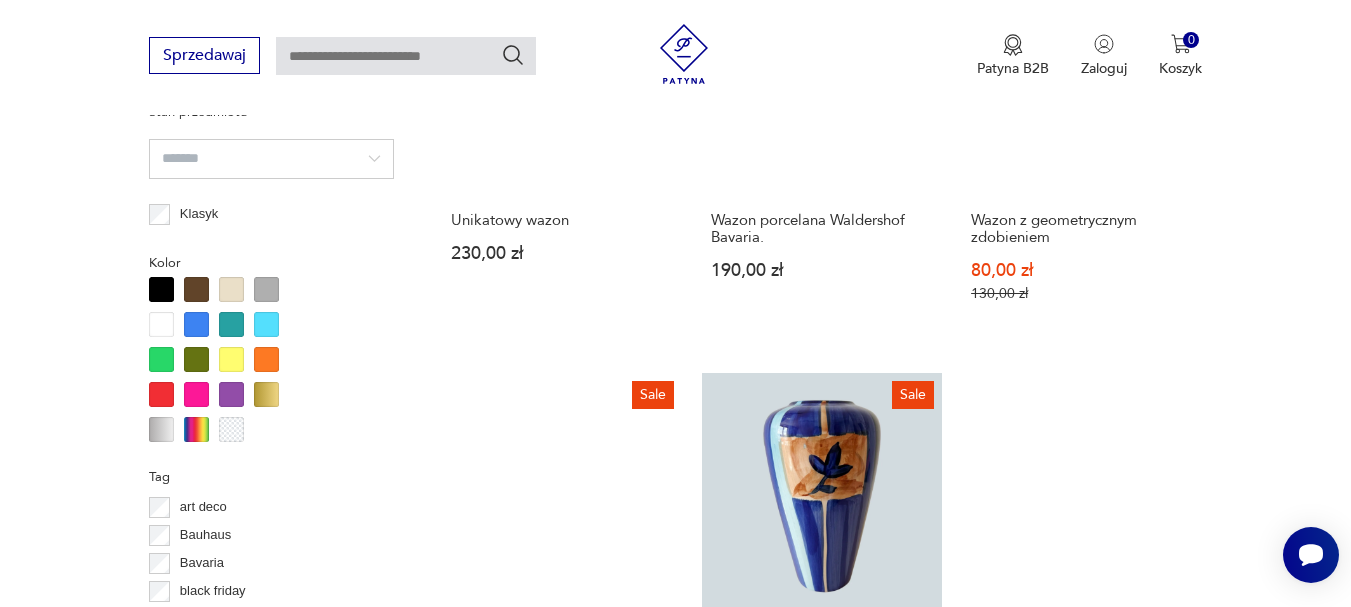 scroll, scrollTop: 2016, scrollLeft: 0, axis: vertical 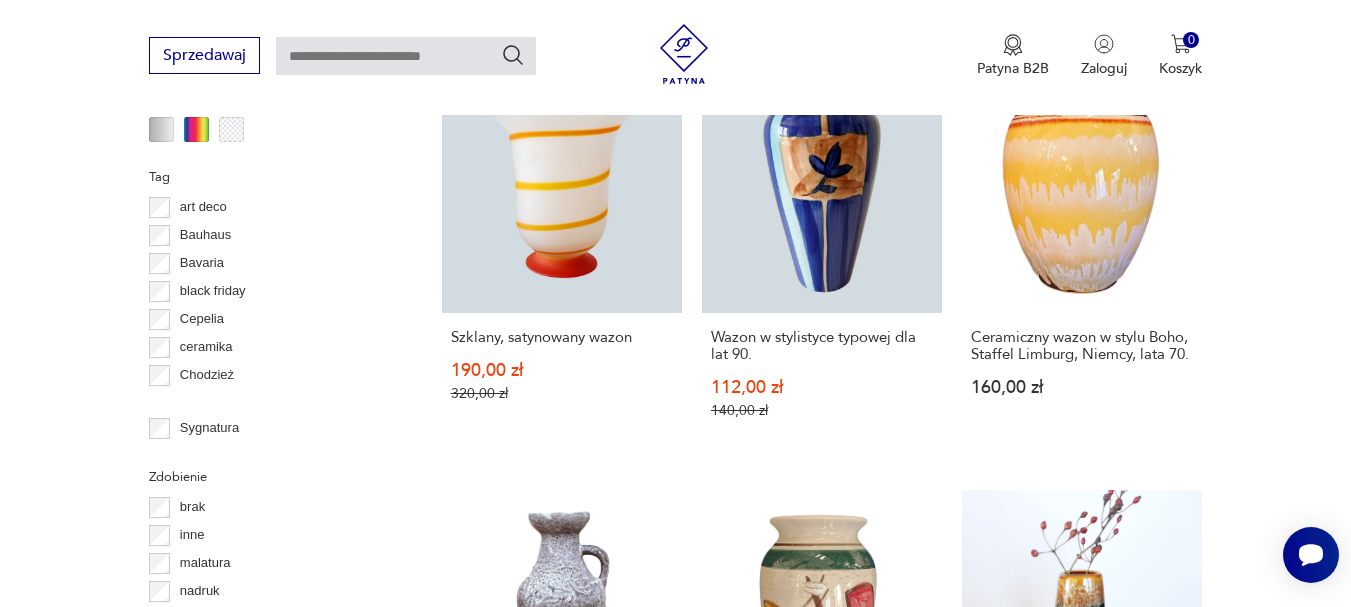 click on "15" at bounding box center [970, 1375] 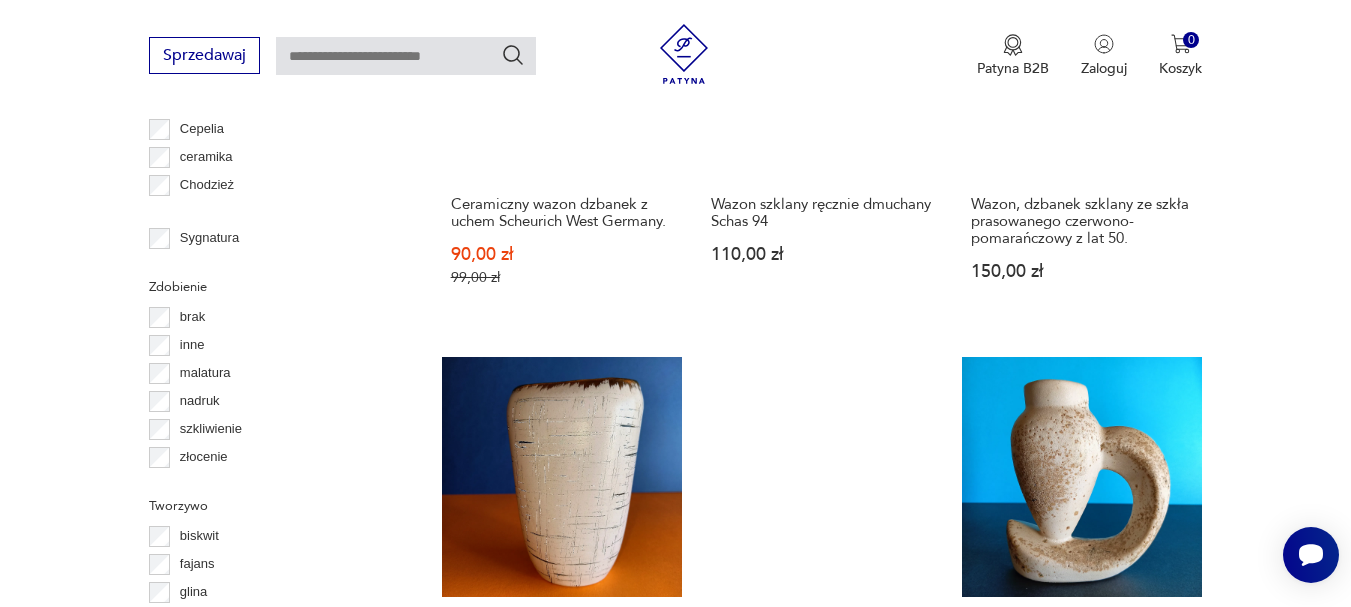 scroll, scrollTop: 2216, scrollLeft: 0, axis: vertical 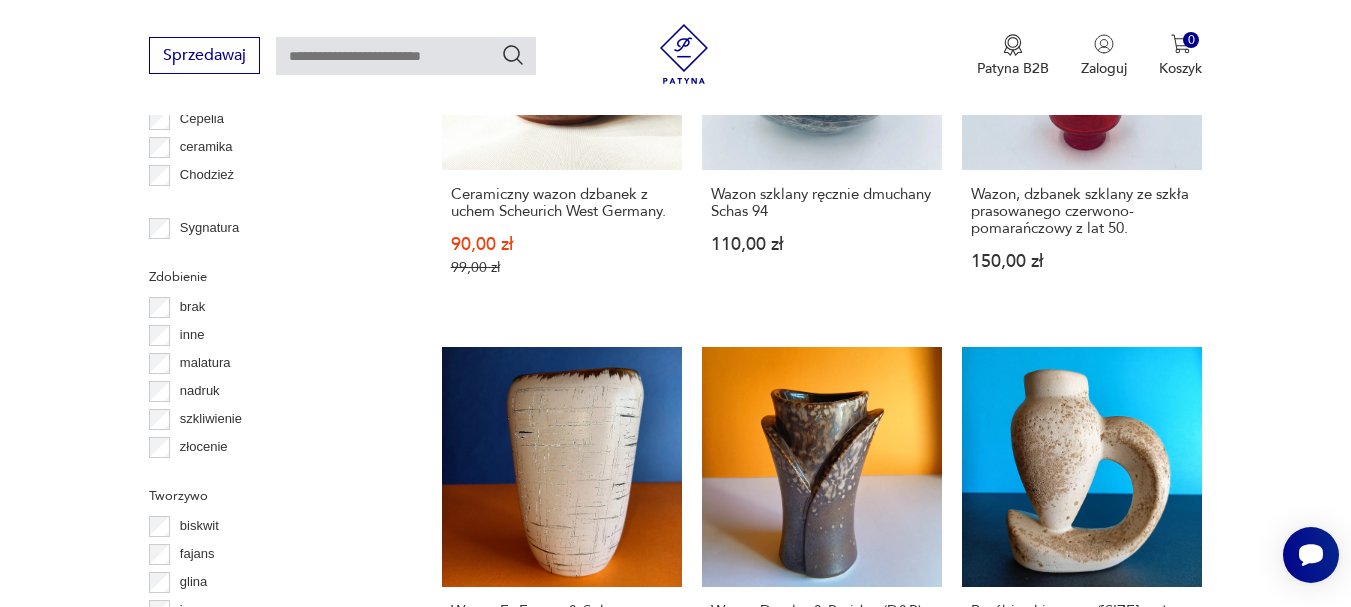 click on "16" at bounding box center [970, 1243] 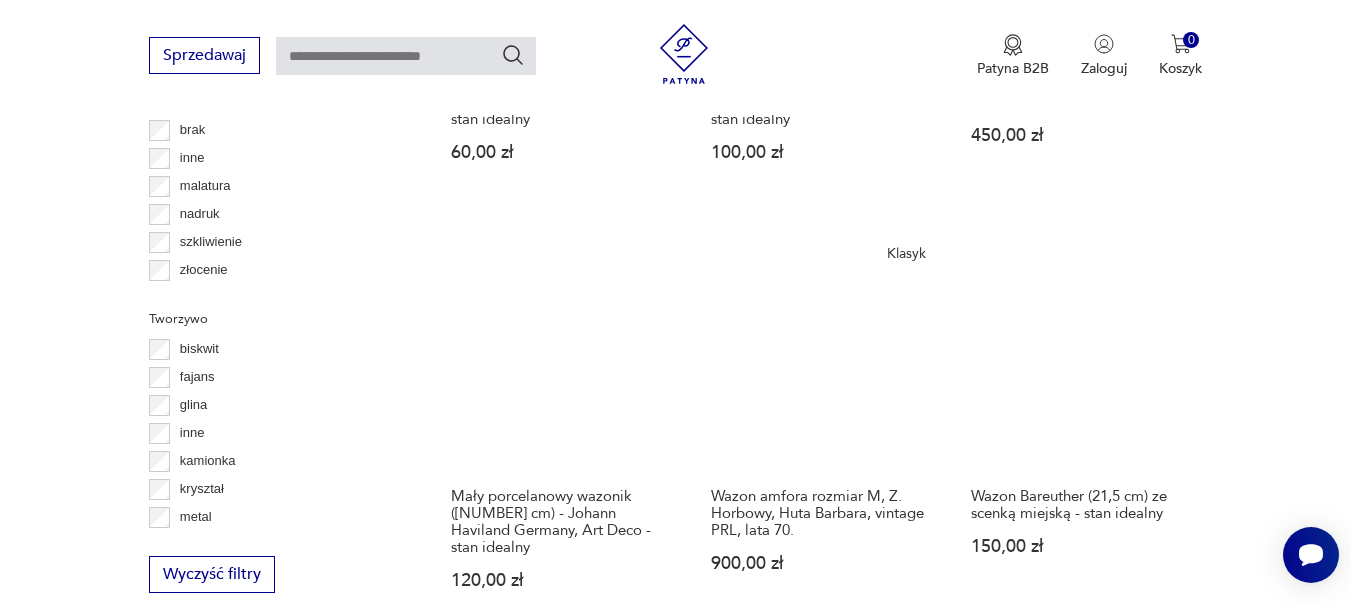 scroll, scrollTop: 2416, scrollLeft: 0, axis: vertical 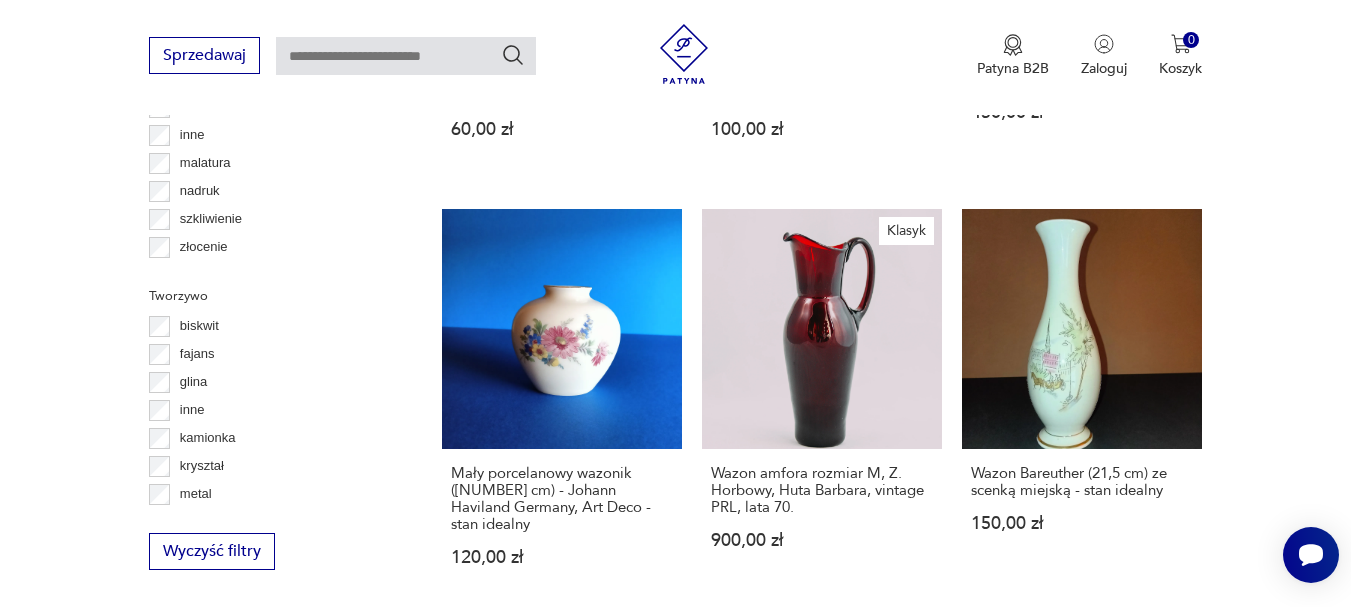 click on "17" at bounding box center (970, 1105) 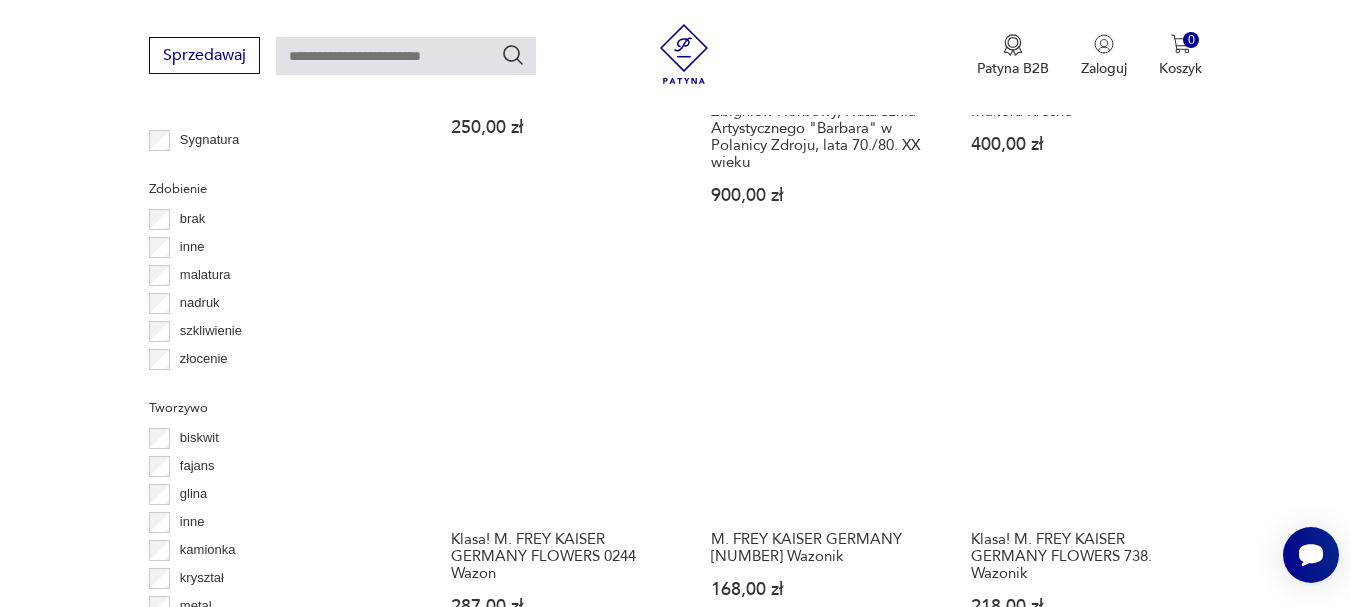 scroll, scrollTop: 2316, scrollLeft: 0, axis: vertical 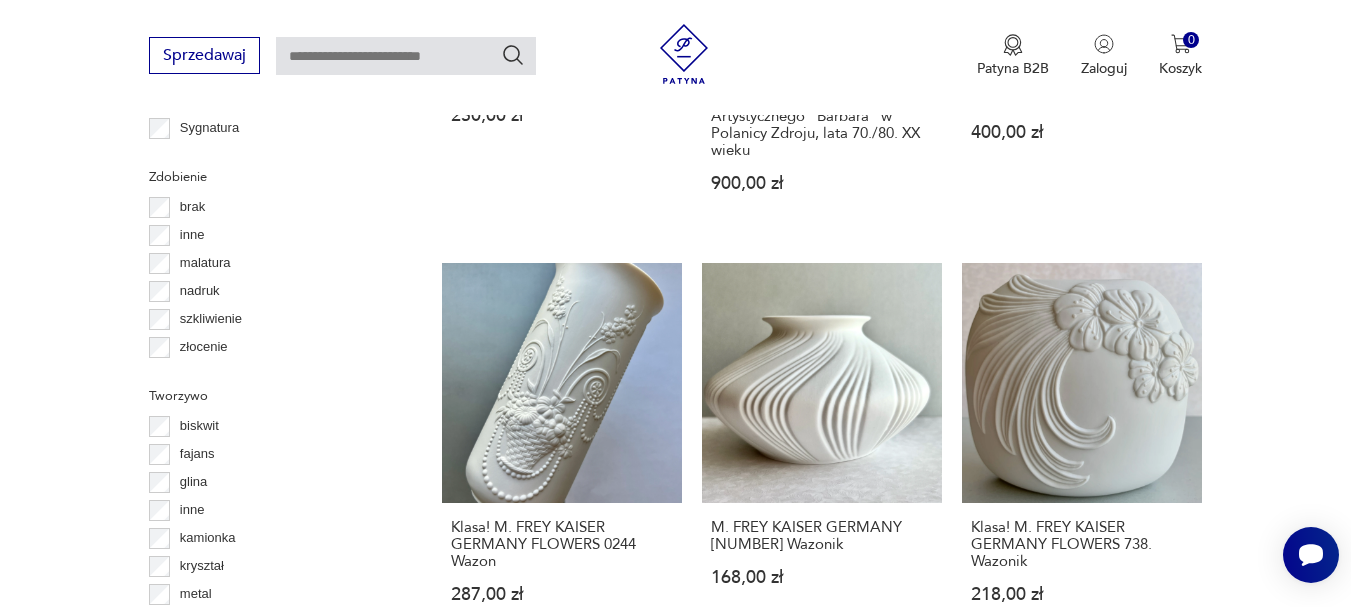 click on "18" at bounding box center [970, 1142] 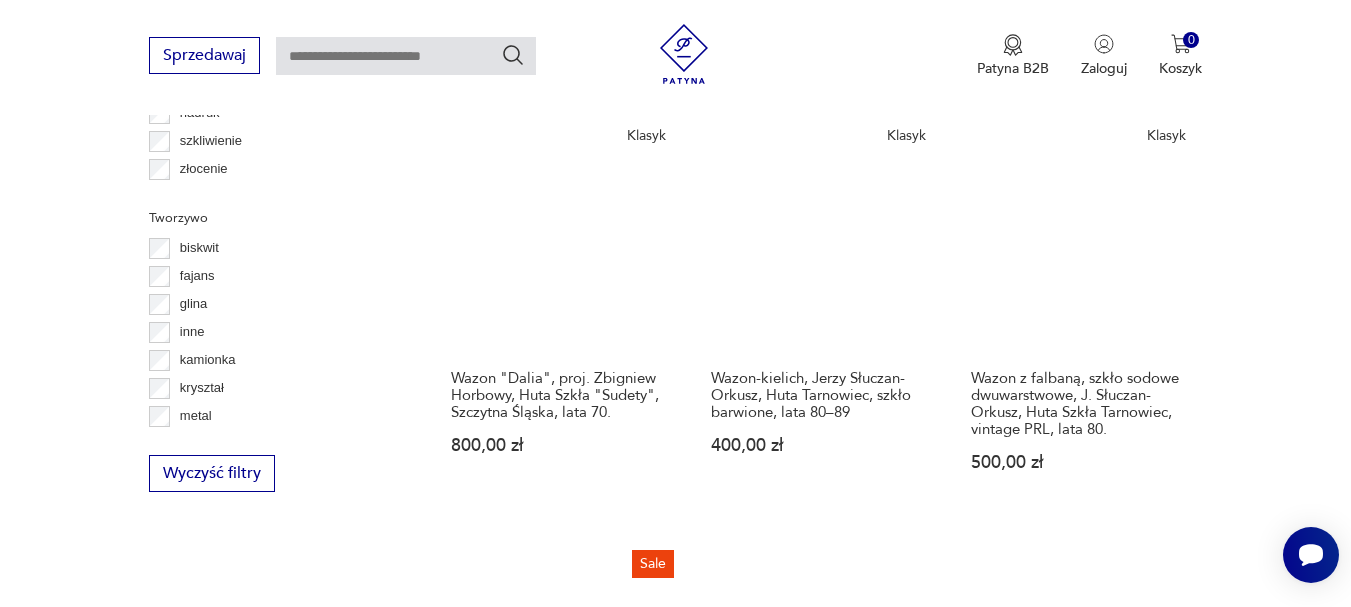 scroll, scrollTop: 2516, scrollLeft: 0, axis: vertical 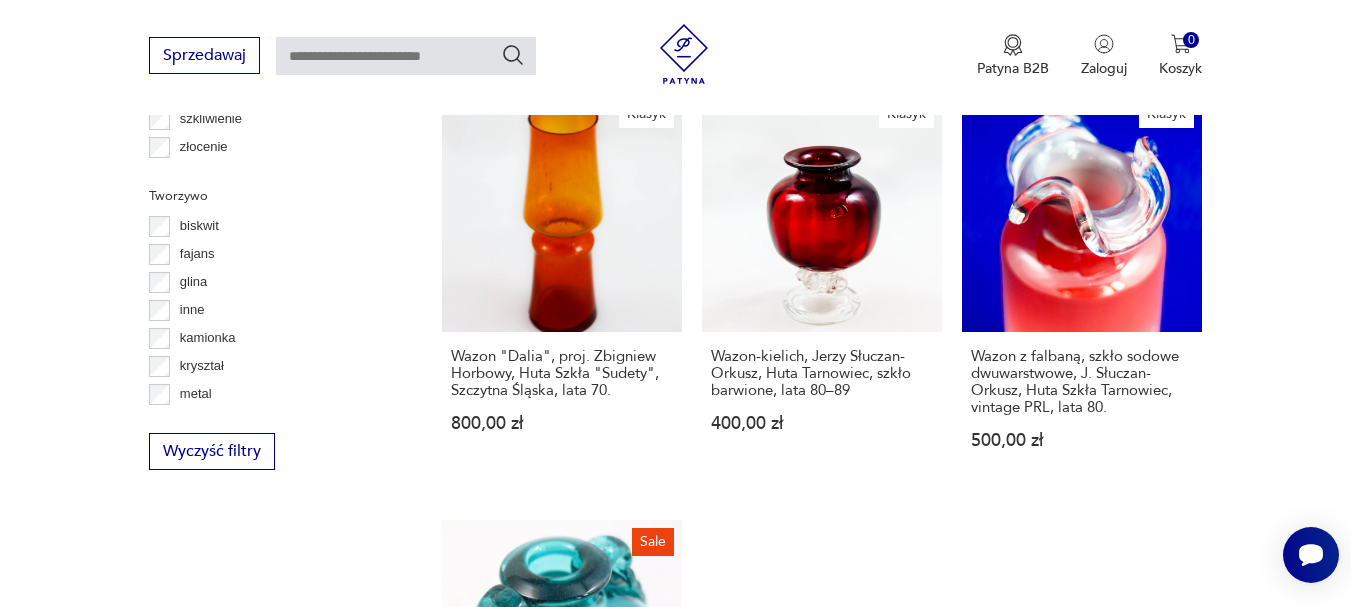click on "19" at bounding box center [970, 1028] 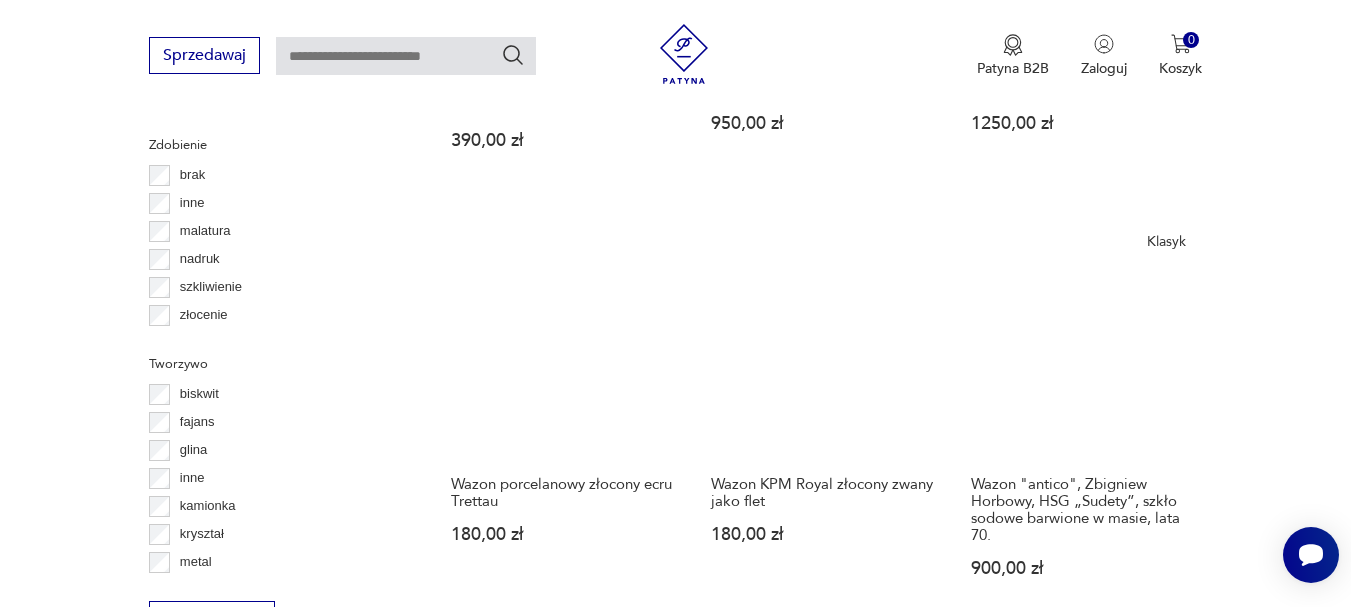 scroll, scrollTop: 2416, scrollLeft: 0, axis: vertical 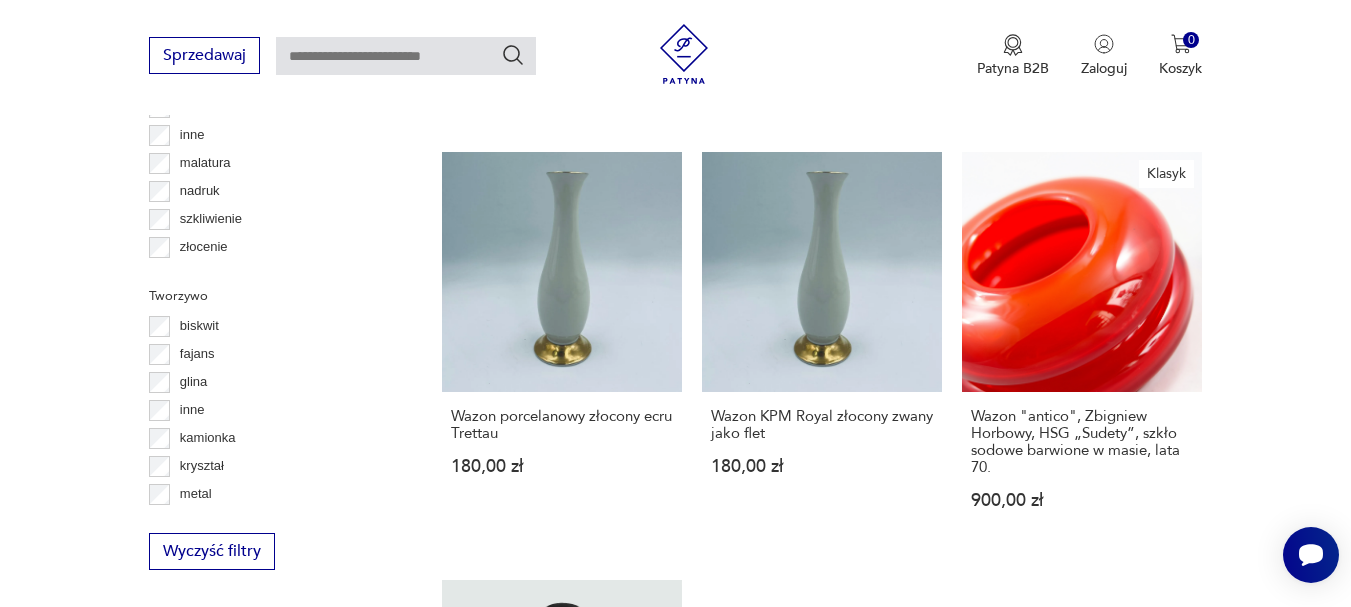 click on "20" at bounding box center [970, 1048] 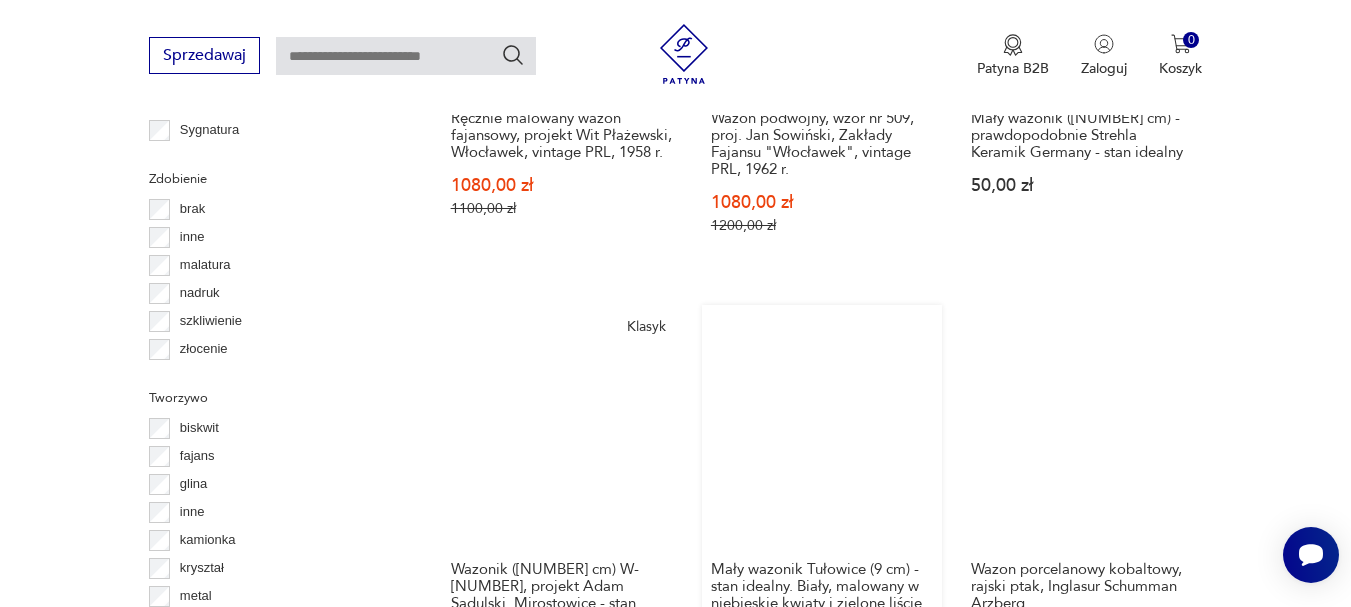 scroll, scrollTop: 2316, scrollLeft: 0, axis: vertical 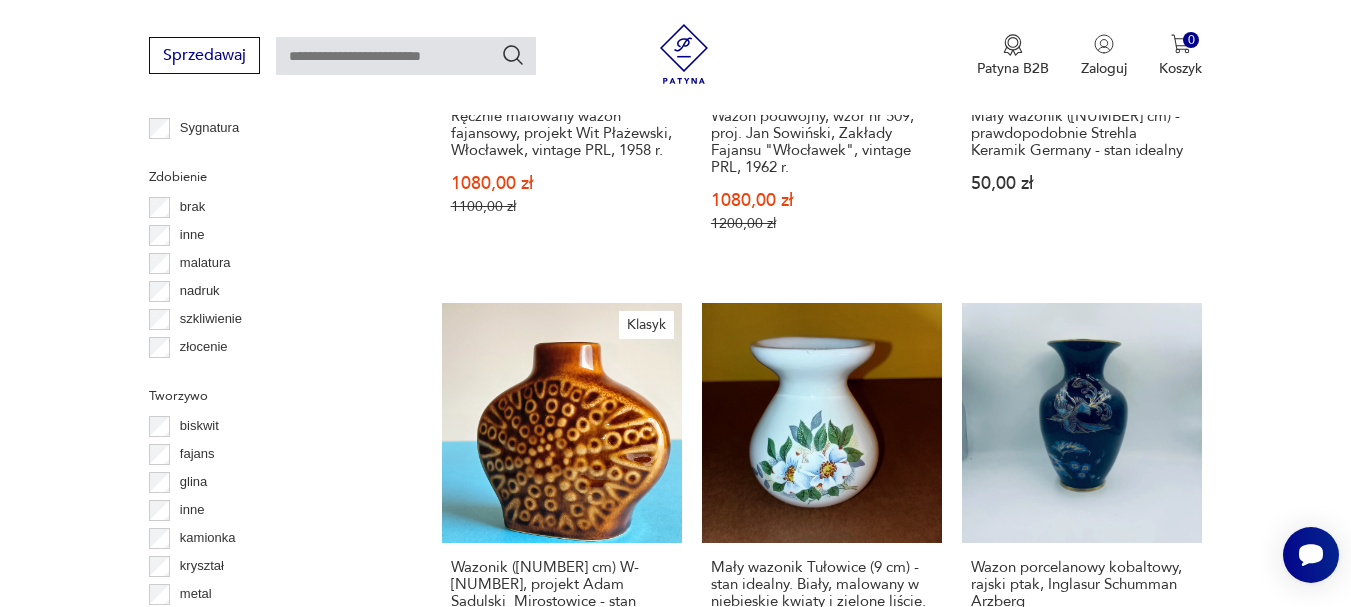 click on "21" at bounding box center (970, 1182) 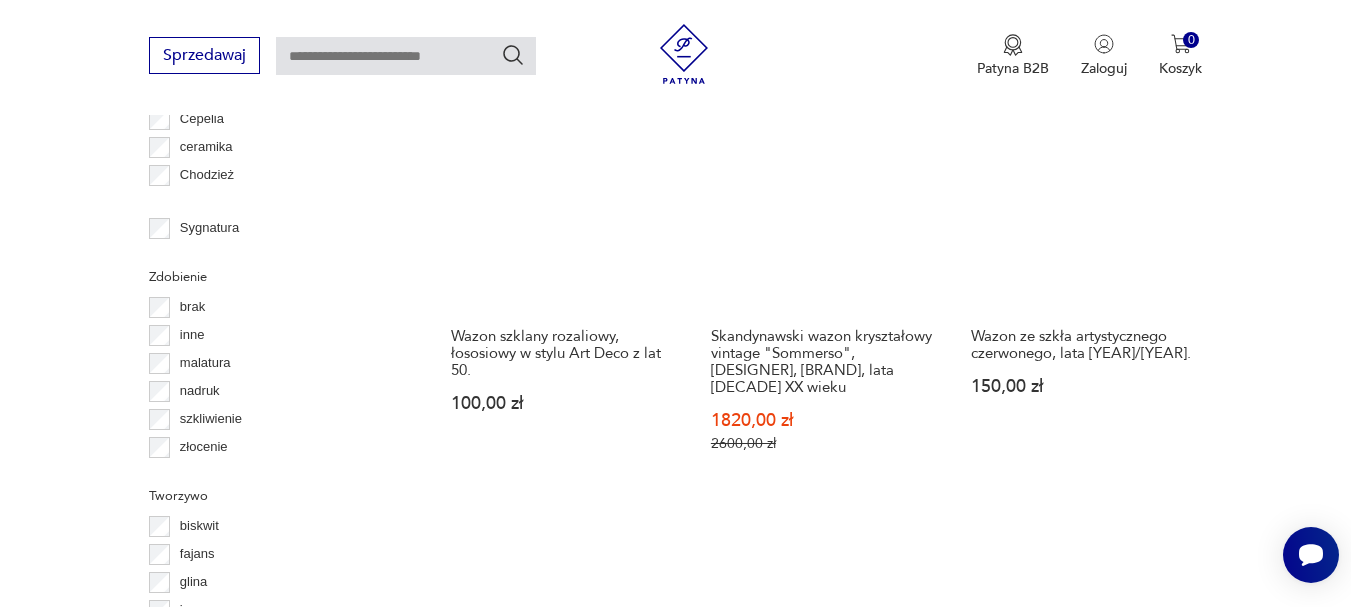 scroll, scrollTop: 2616, scrollLeft: 0, axis: vertical 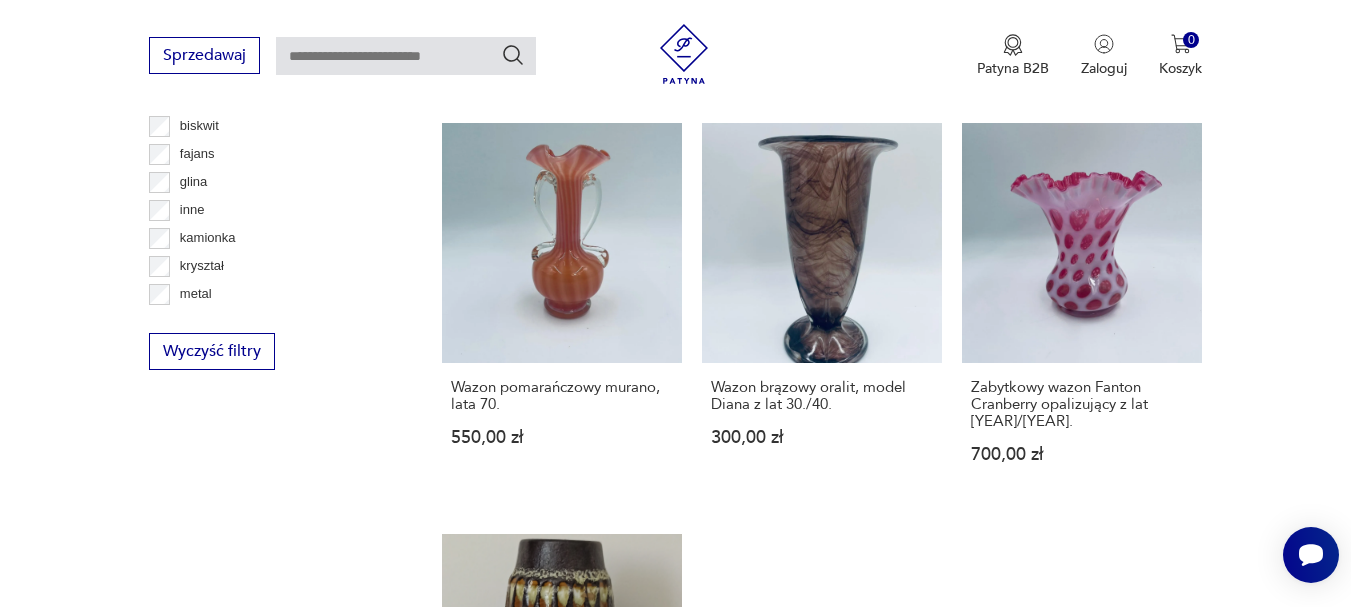 click on "22" at bounding box center [970, 968] 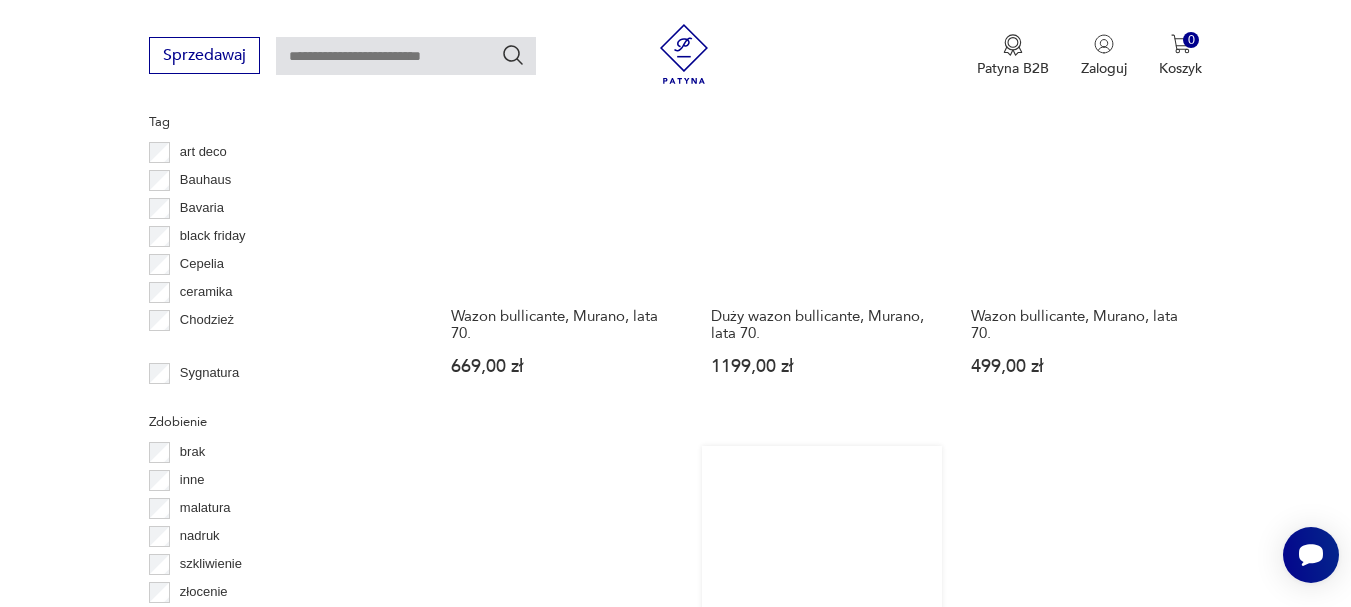 scroll, scrollTop: 2116, scrollLeft: 0, axis: vertical 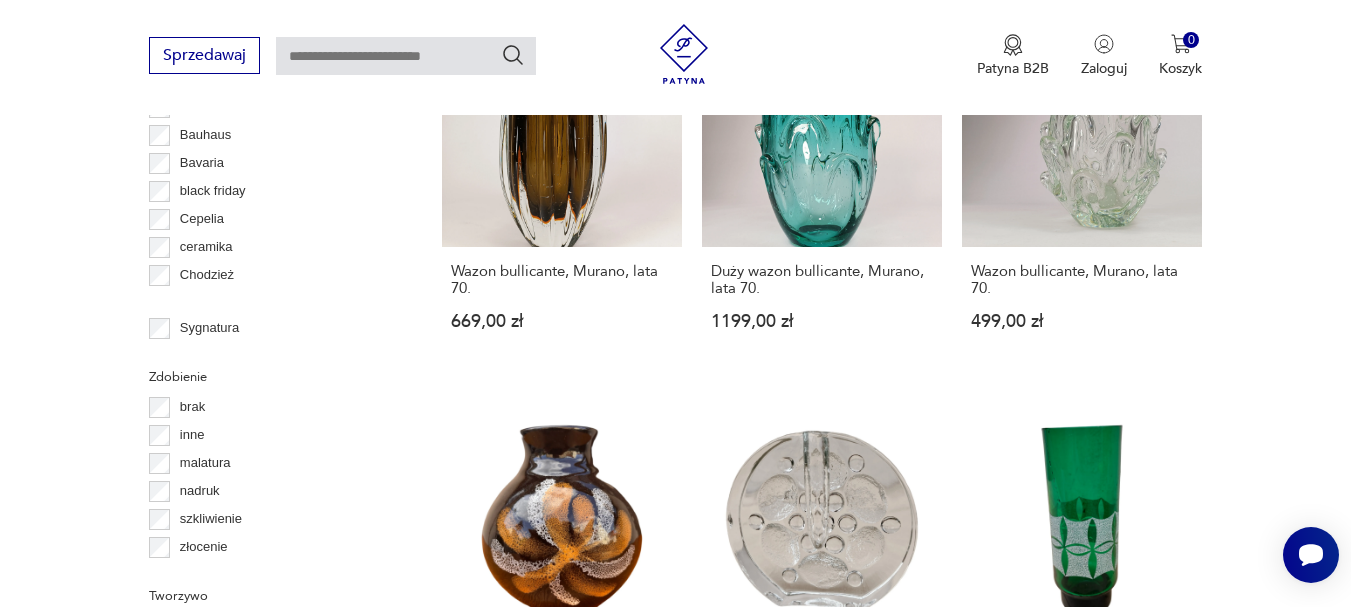click on "23" at bounding box center [970, 1280] 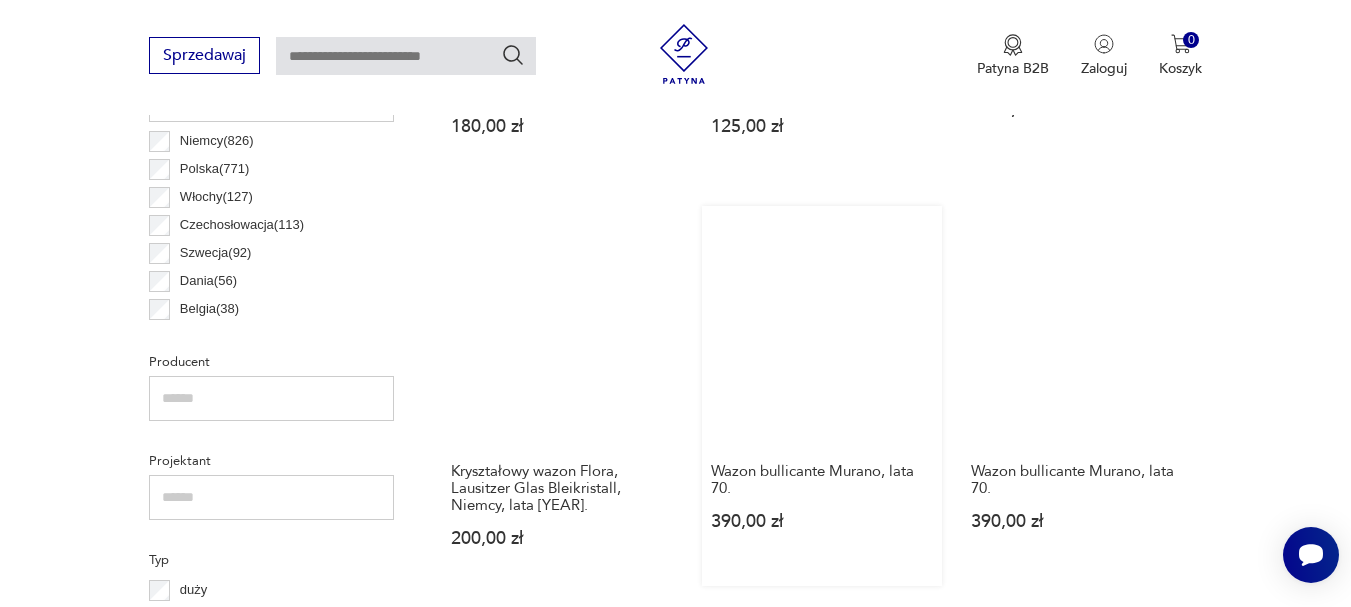 scroll, scrollTop: 1116, scrollLeft: 0, axis: vertical 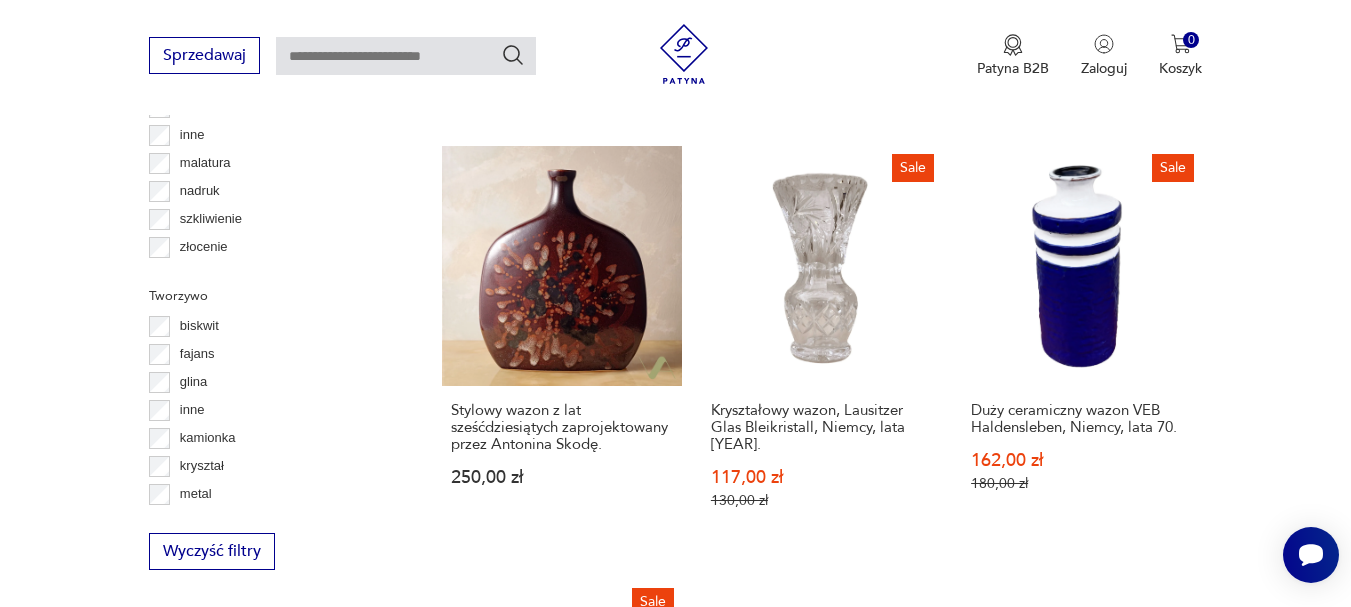 click on "24" at bounding box center (970, 1054) 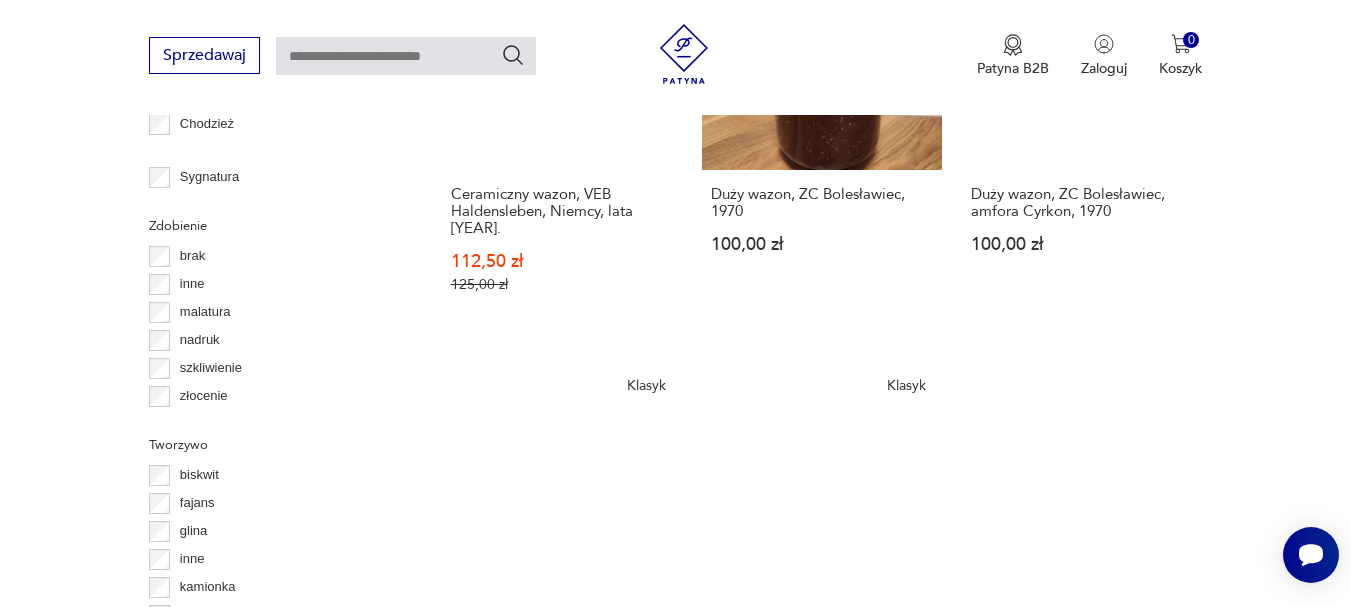 scroll, scrollTop: 2316, scrollLeft: 0, axis: vertical 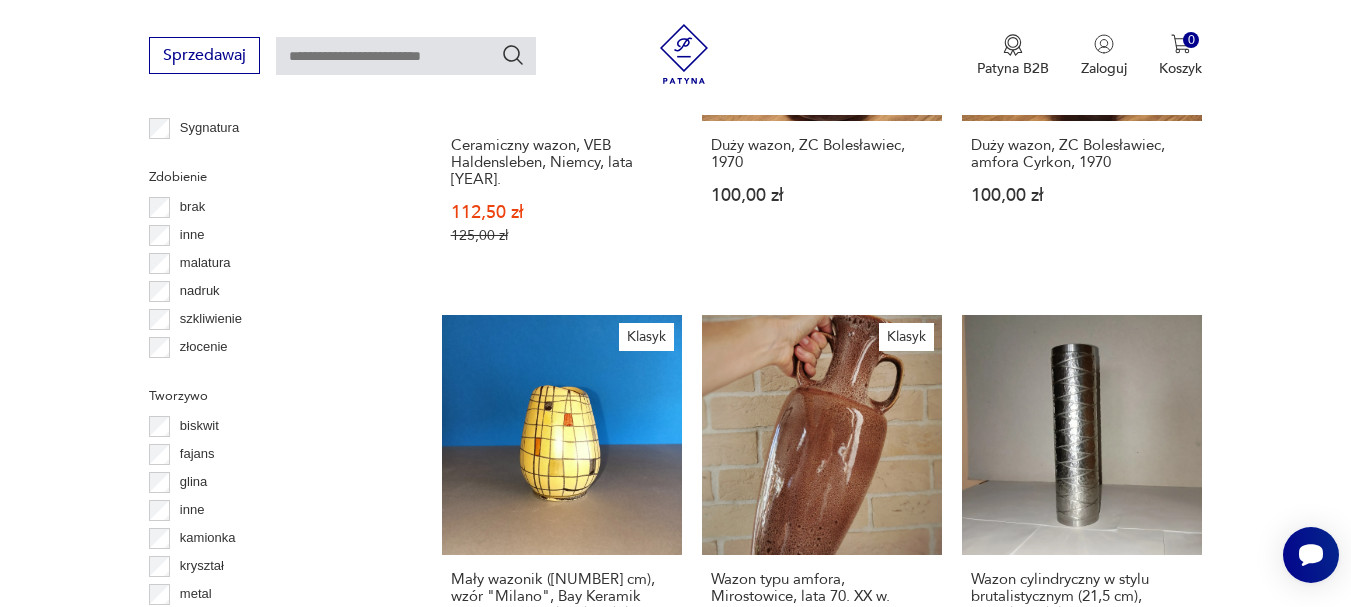 drag, startPoint x: 958, startPoint y: 519, endPoint x: 959, endPoint y: 502, distance: 17.029387 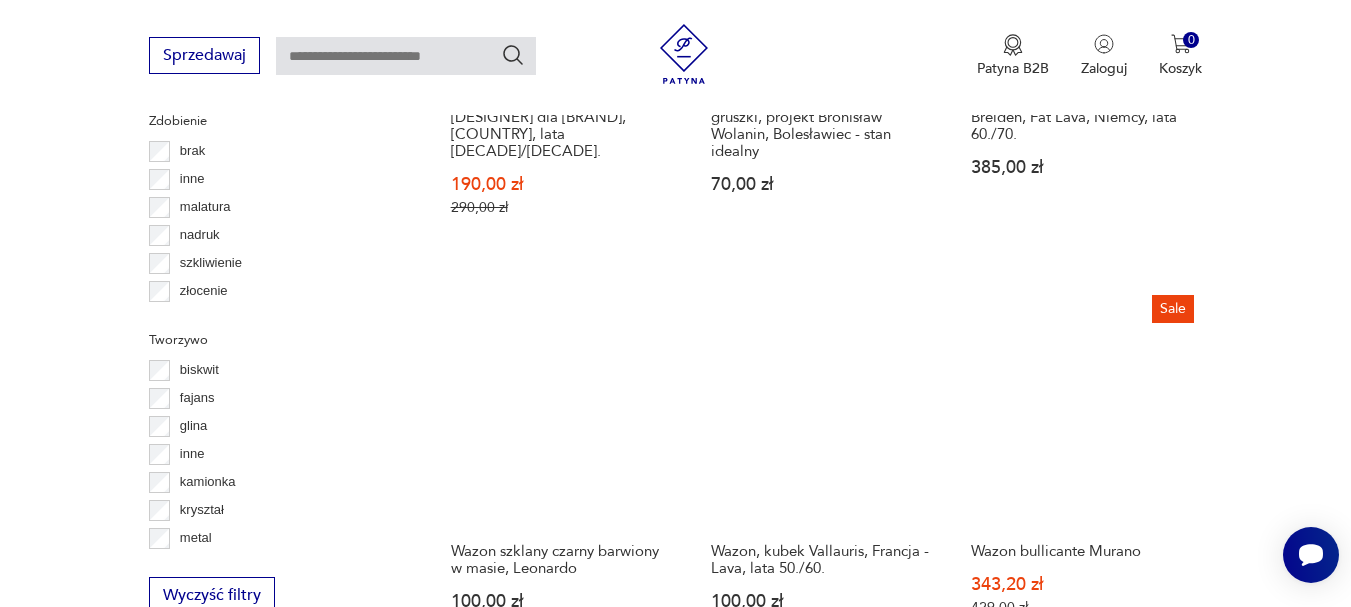 scroll, scrollTop: 2416, scrollLeft: 0, axis: vertical 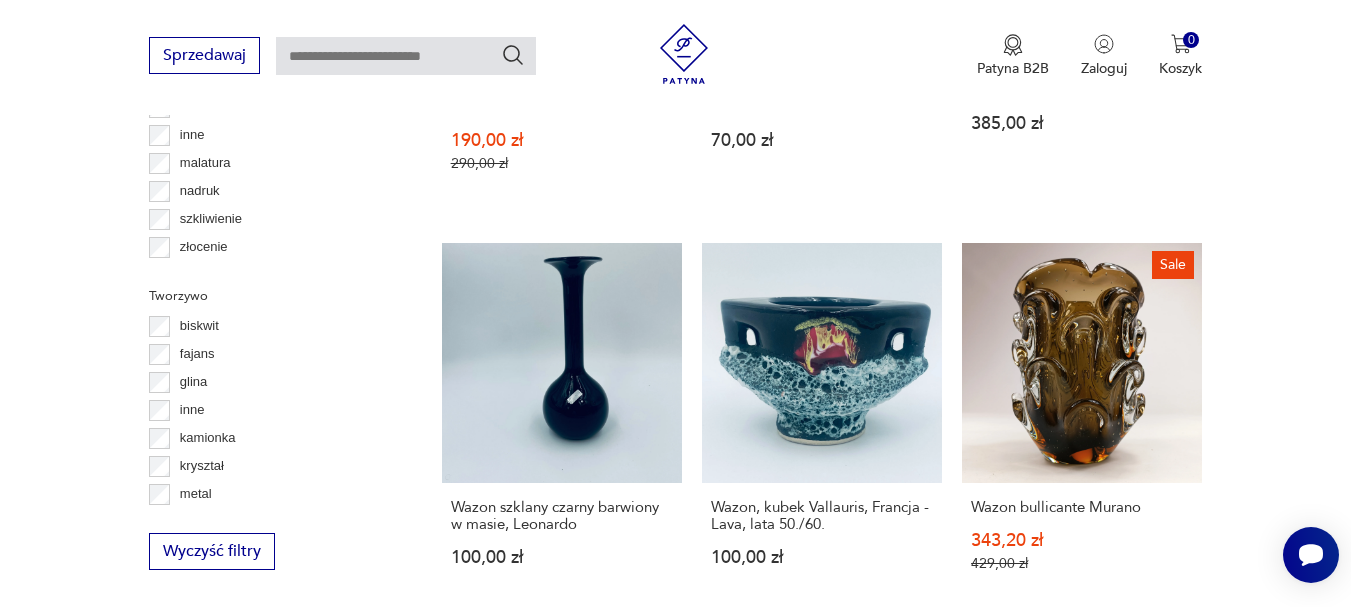click on "26" at bounding box center [970, 1100] 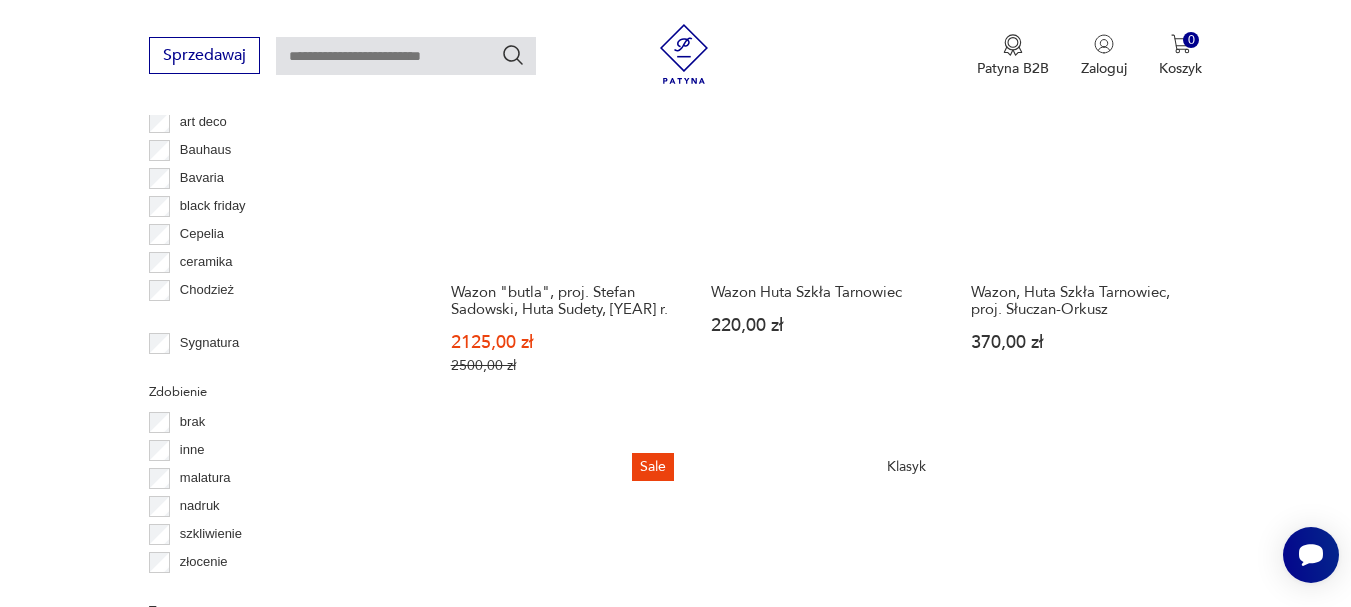 scroll, scrollTop: 2216, scrollLeft: 0, axis: vertical 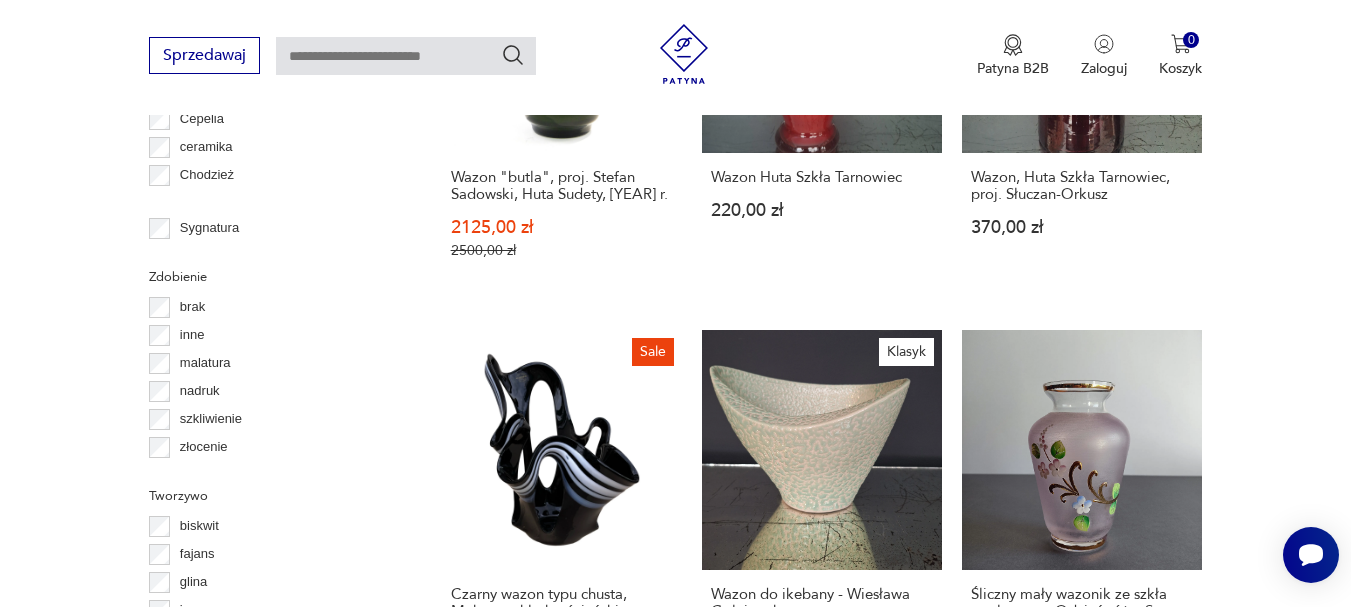 click on "27" at bounding box center (970, 1238) 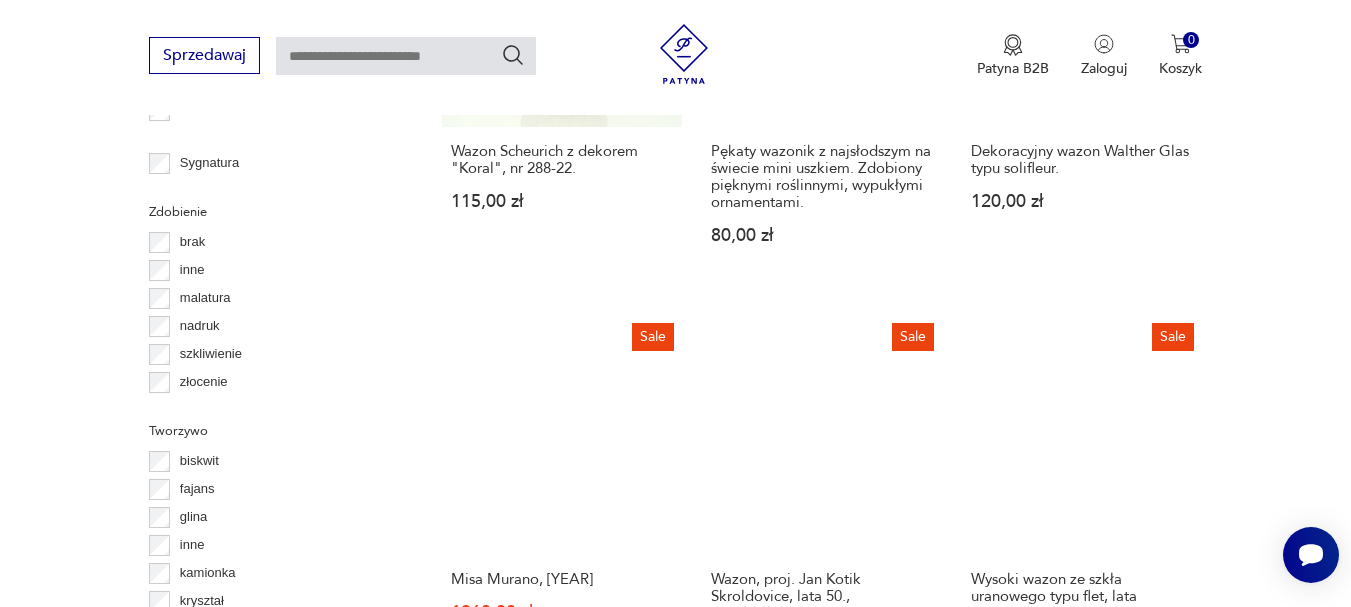scroll, scrollTop: 2316, scrollLeft: 0, axis: vertical 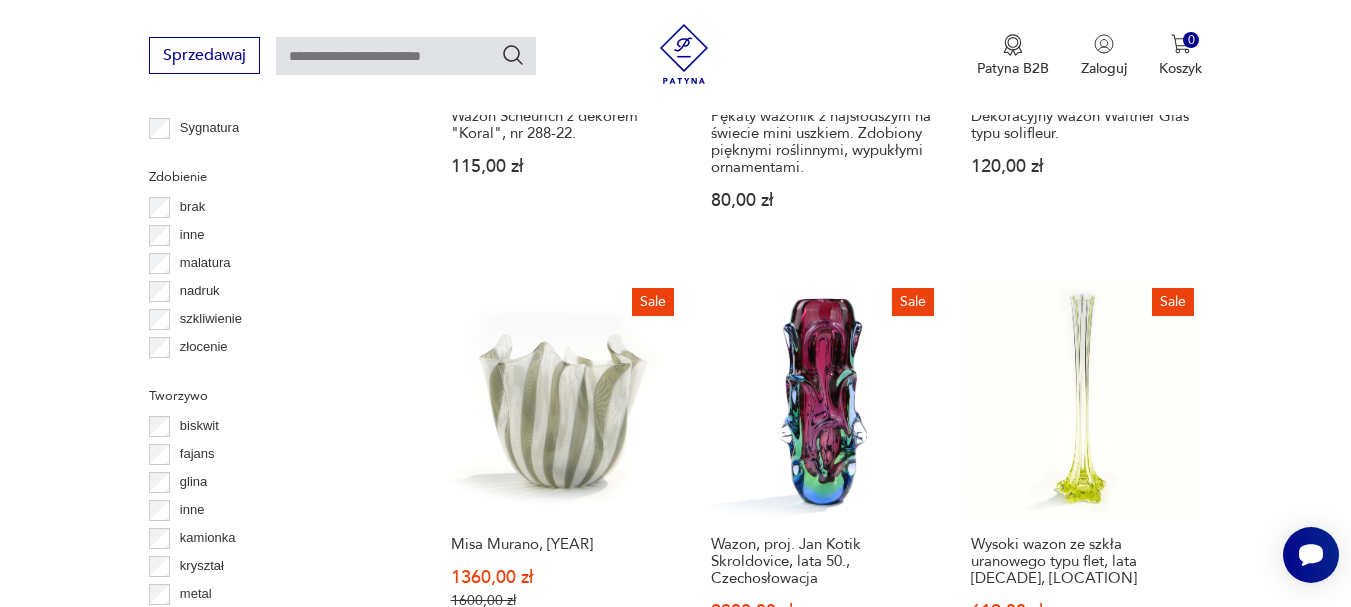 click on "28" at bounding box center [970, 1188] 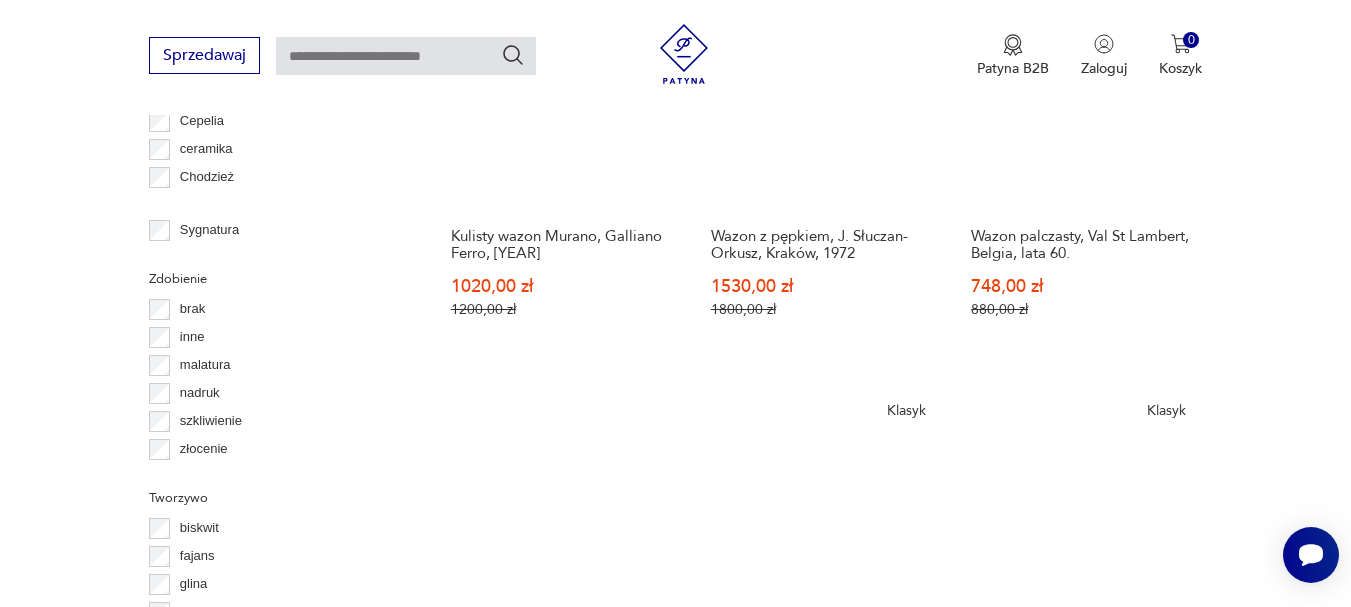 scroll, scrollTop: 2216, scrollLeft: 0, axis: vertical 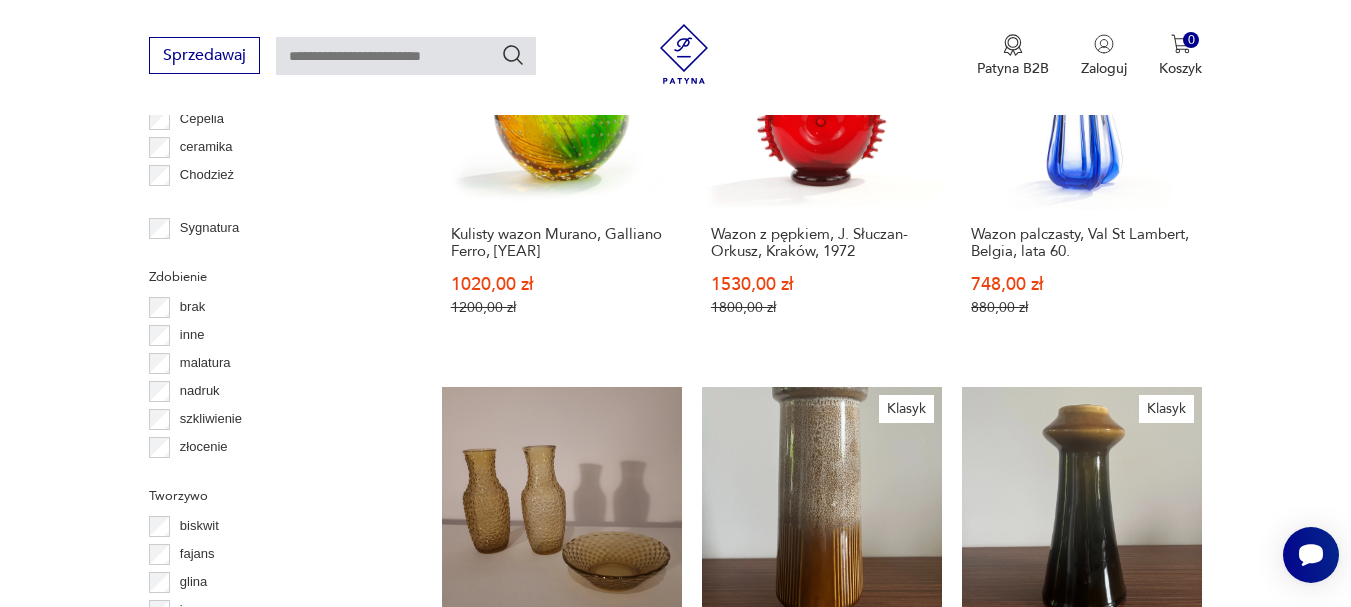 click on "29" at bounding box center [970, 1215] 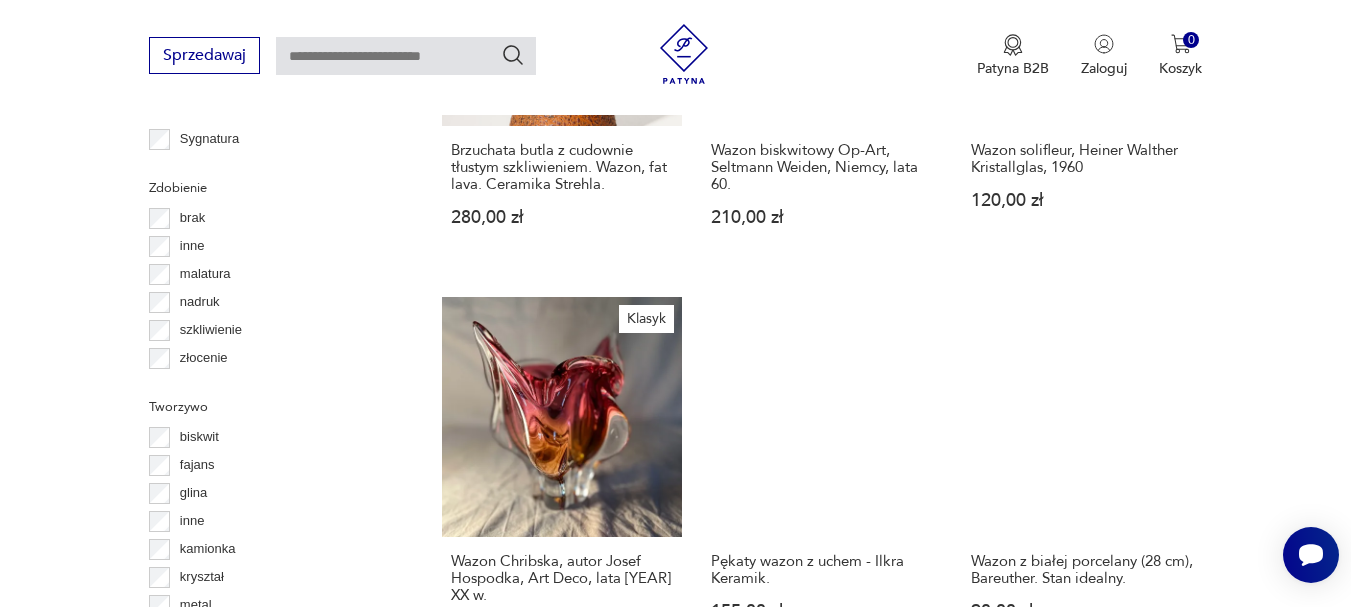 scroll, scrollTop: 2316, scrollLeft: 0, axis: vertical 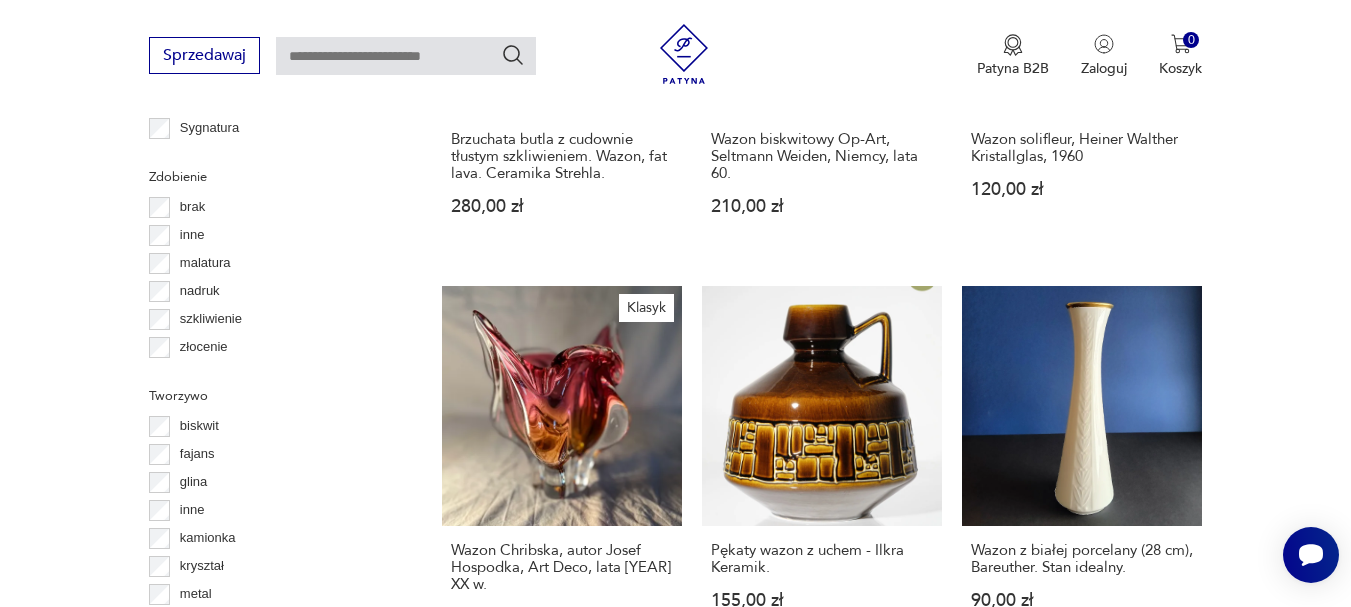 click on "30" at bounding box center [970, 1148] 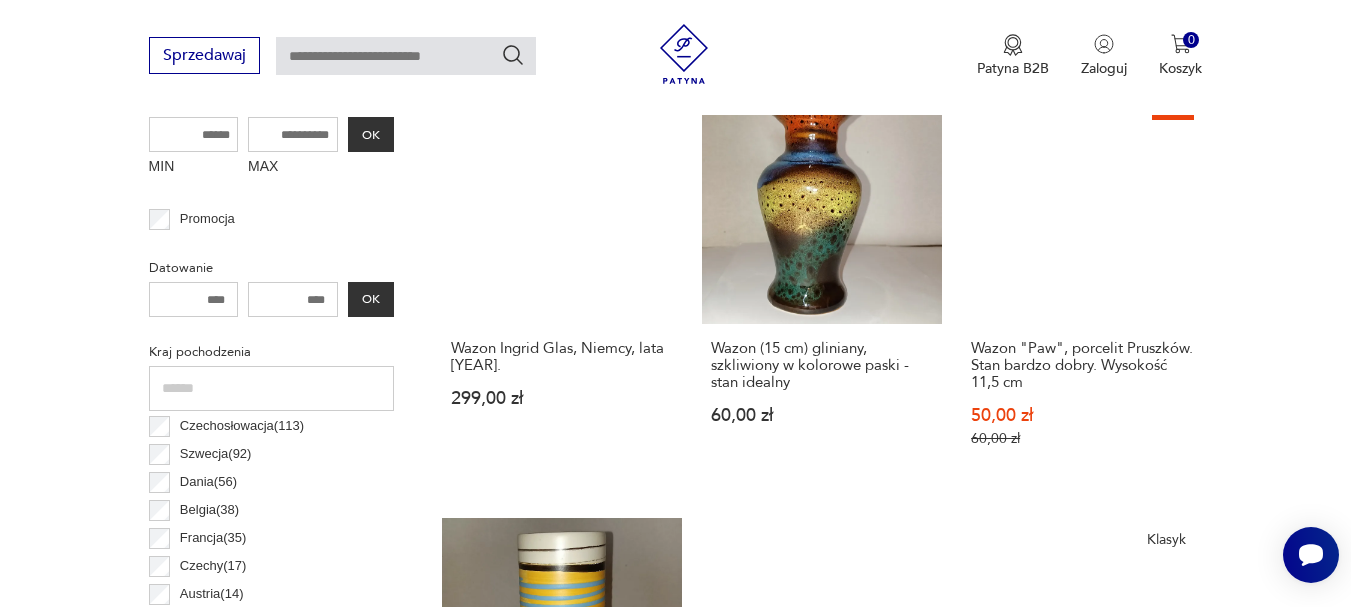 scroll, scrollTop: 1016, scrollLeft: 0, axis: vertical 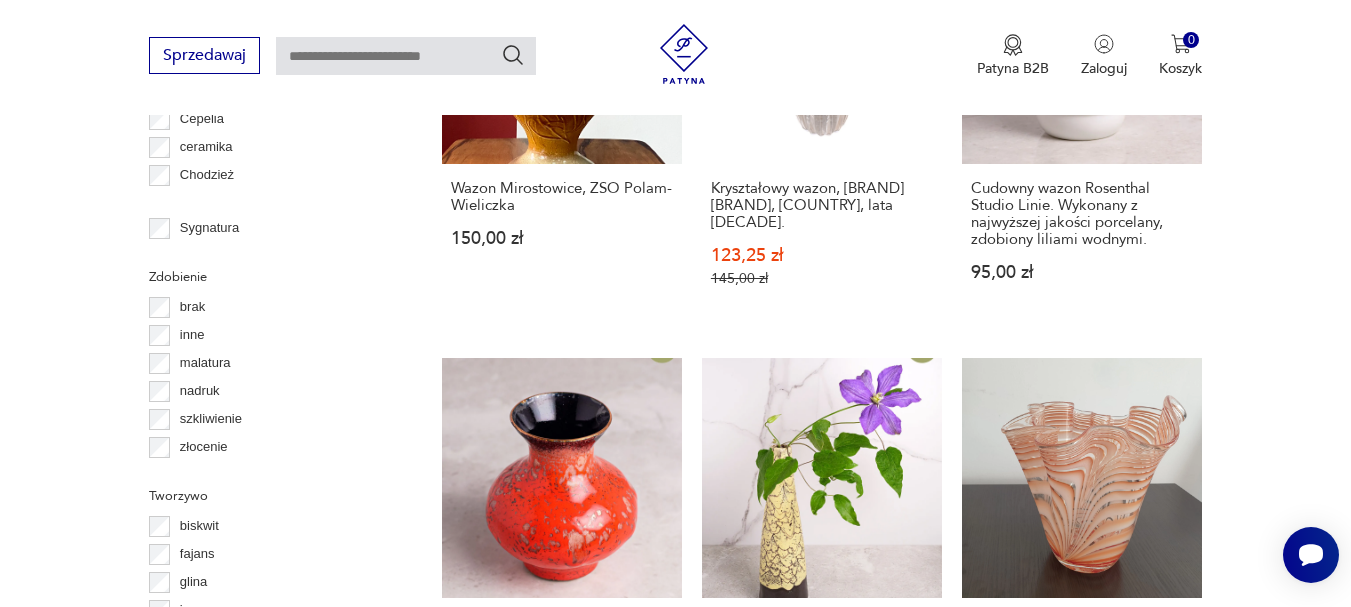 click on "31" at bounding box center (970, 1220) 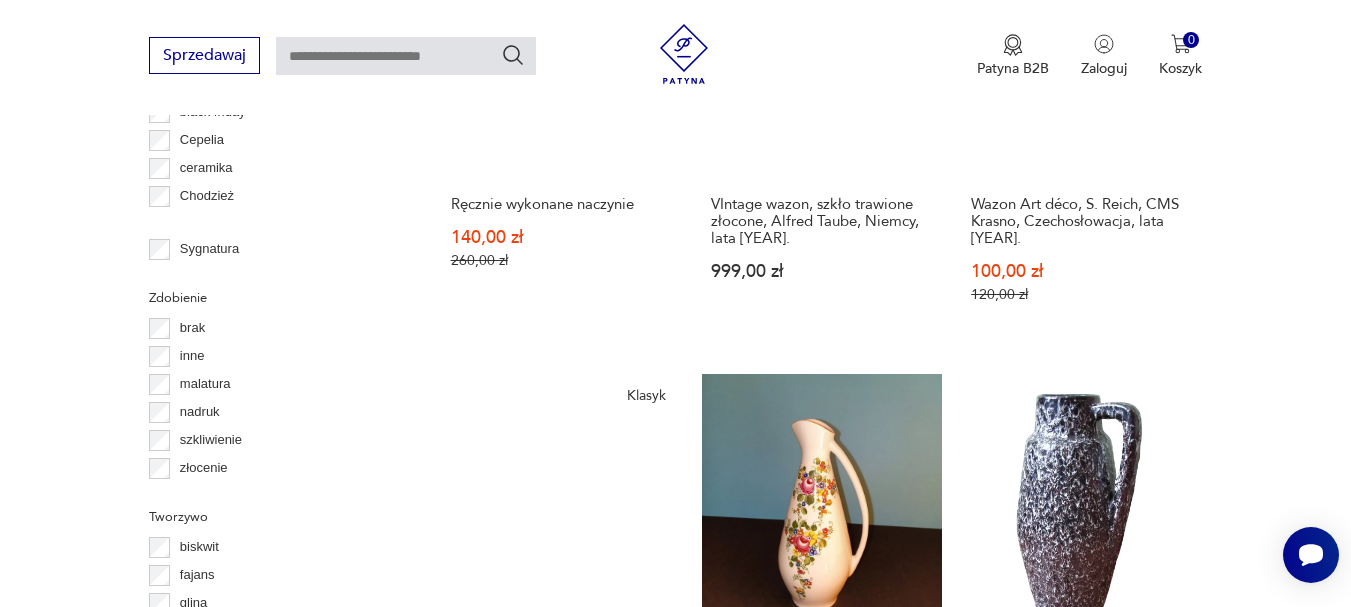 scroll, scrollTop: 2216, scrollLeft: 0, axis: vertical 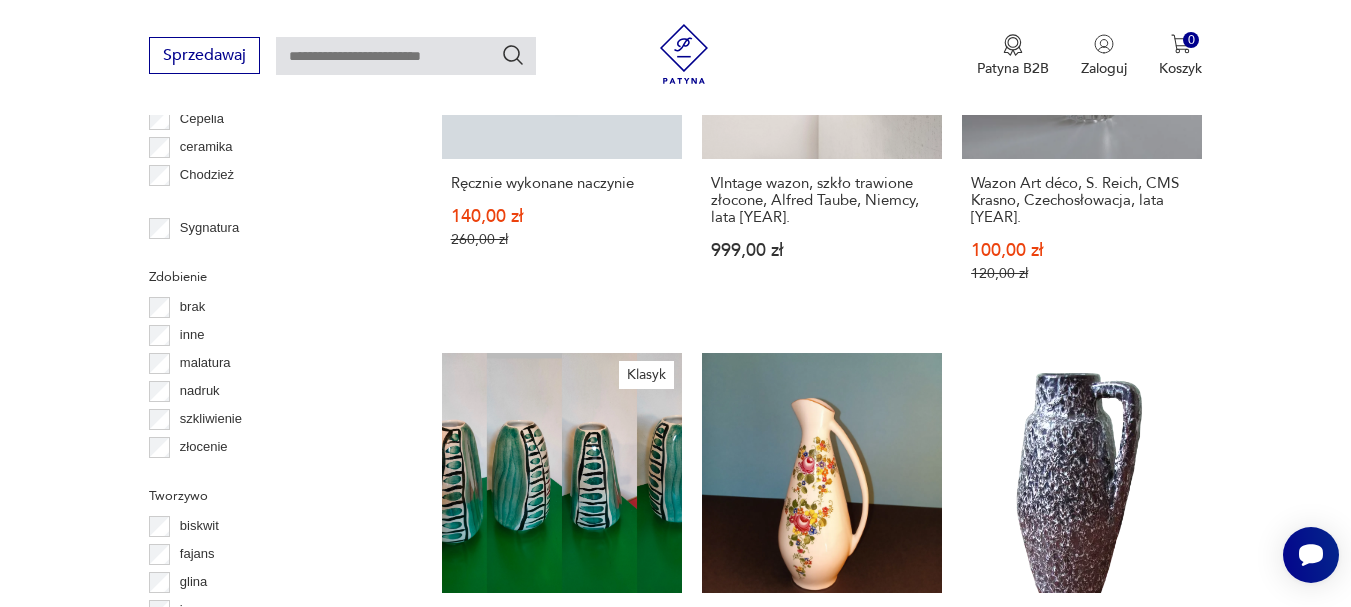 click on "32" at bounding box center (970, 1198) 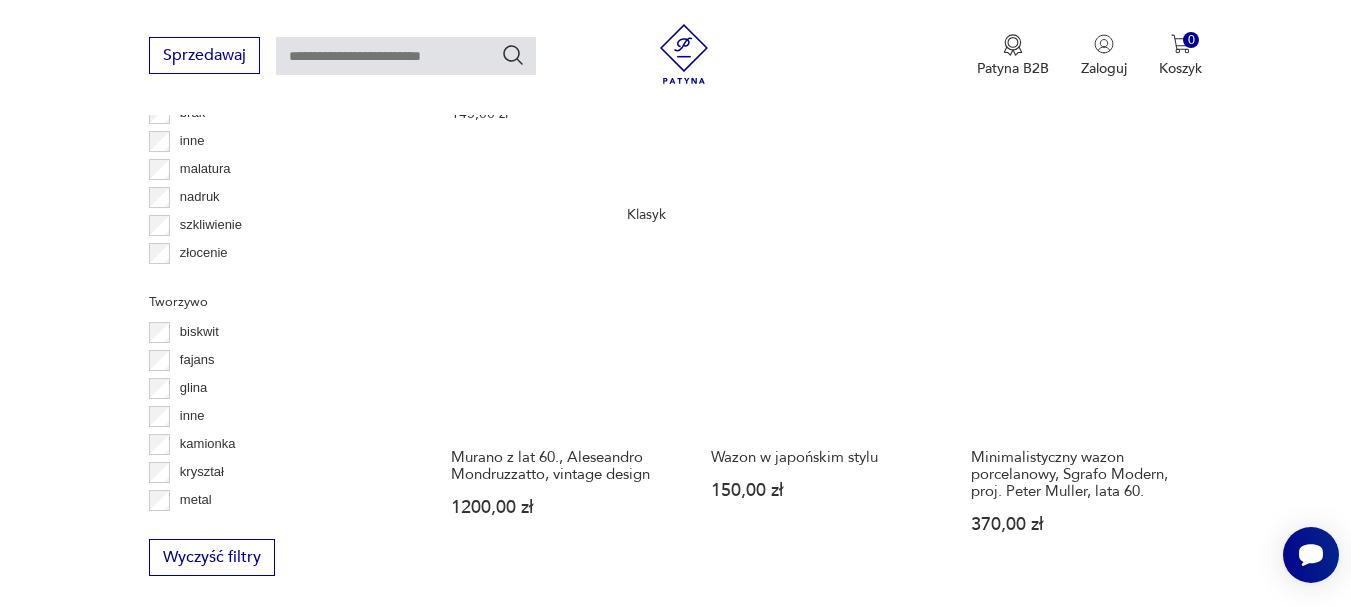 scroll, scrollTop: 2416, scrollLeft: 0, axis: vertical 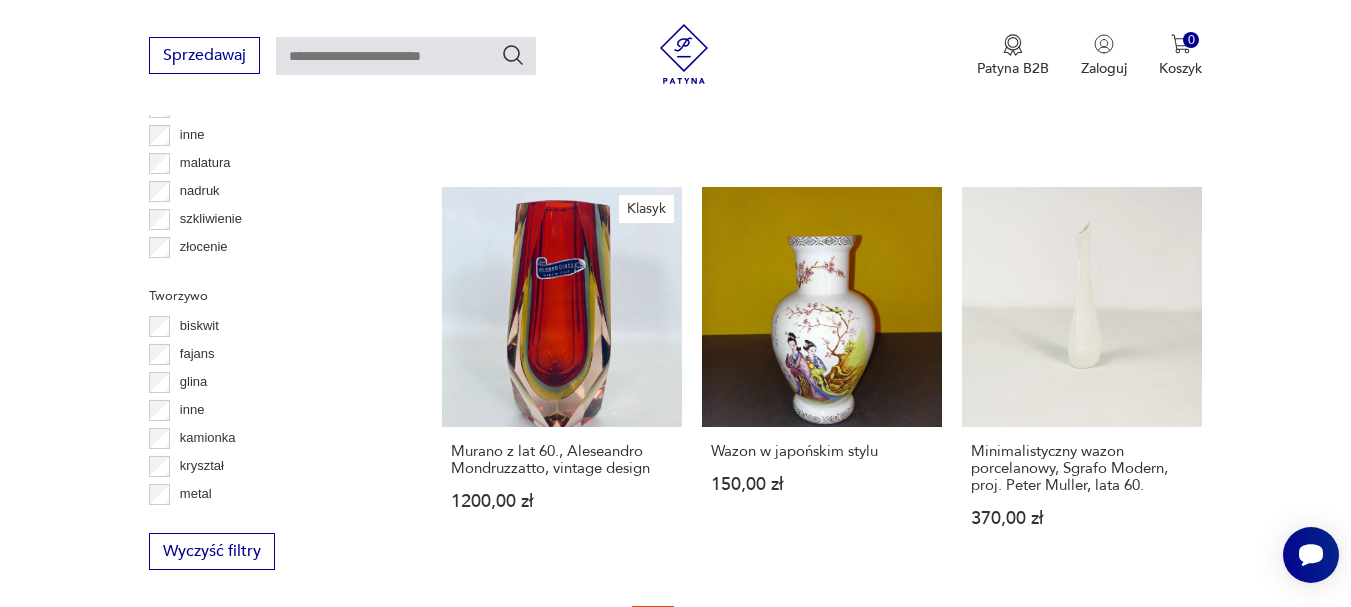 click on "33" at bounding box center [970, 1089] 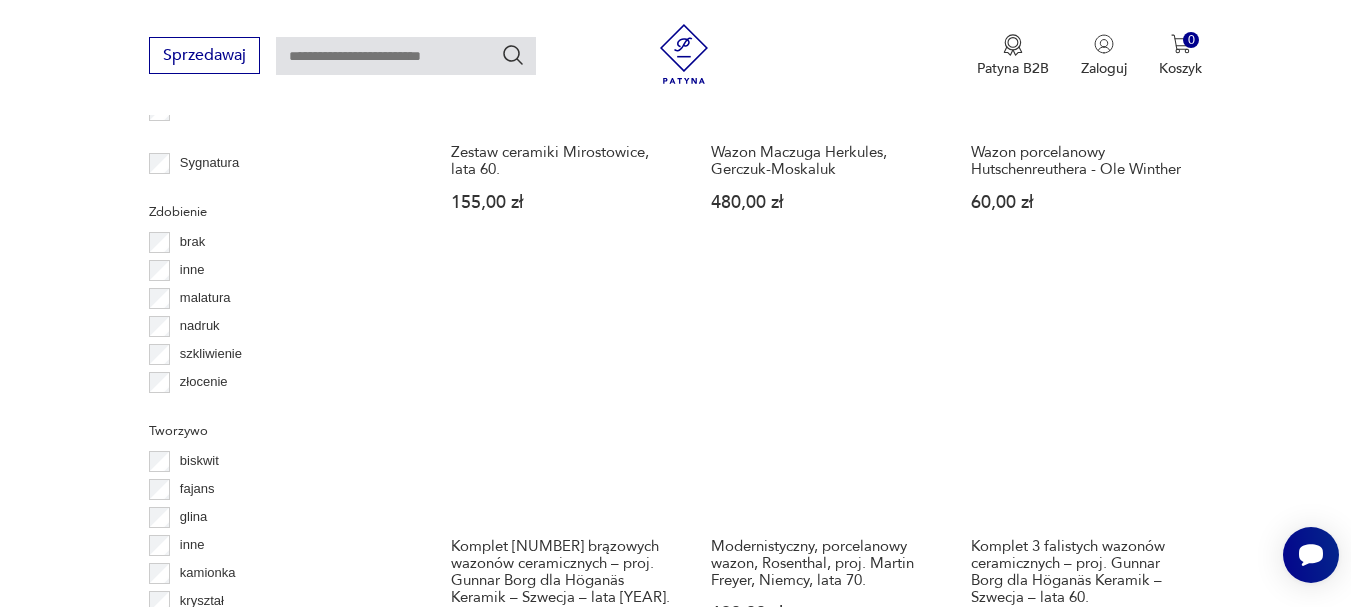 scroll, scrollTop: 2316, scrollLeft: 0, axis: vertical 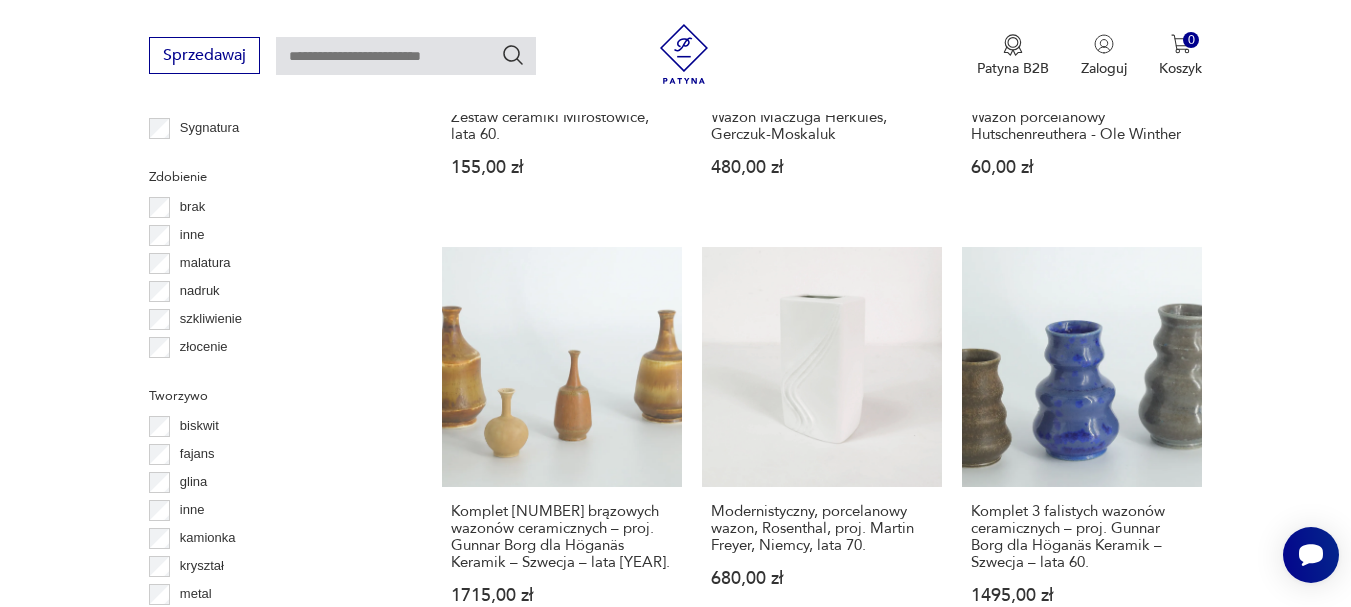 click on "34" at bounding box center (970, 1177) 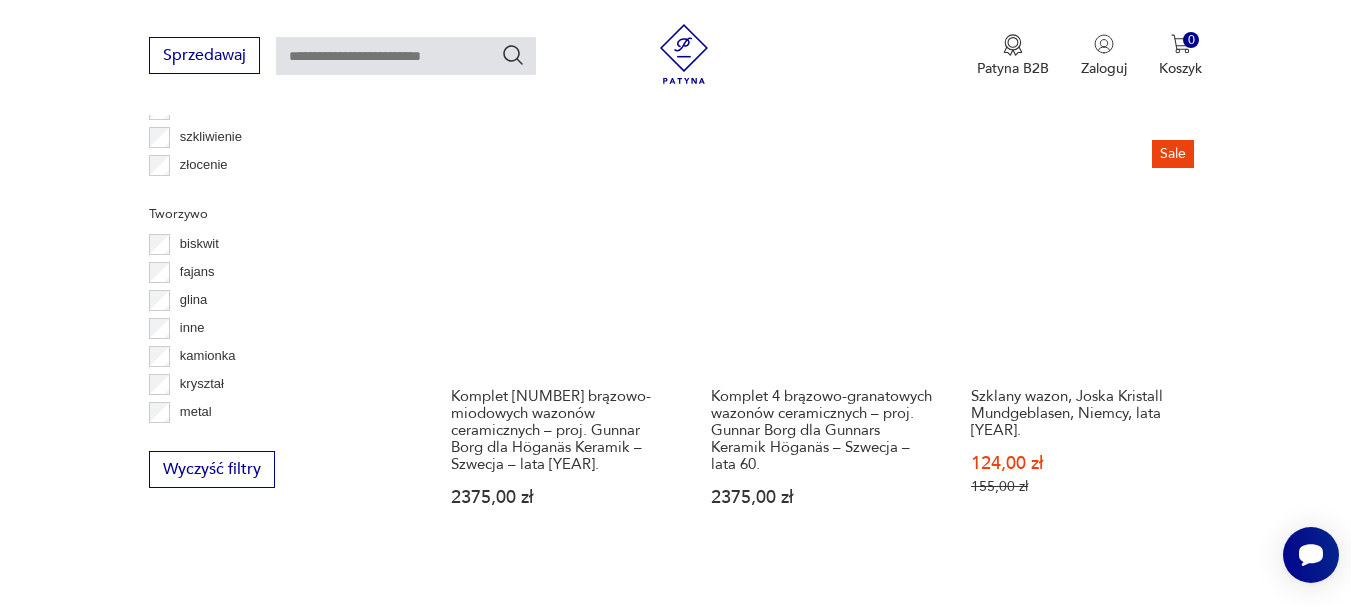 scroll, scrollTop: 2516, scrollLeft: 0, axis: vertical 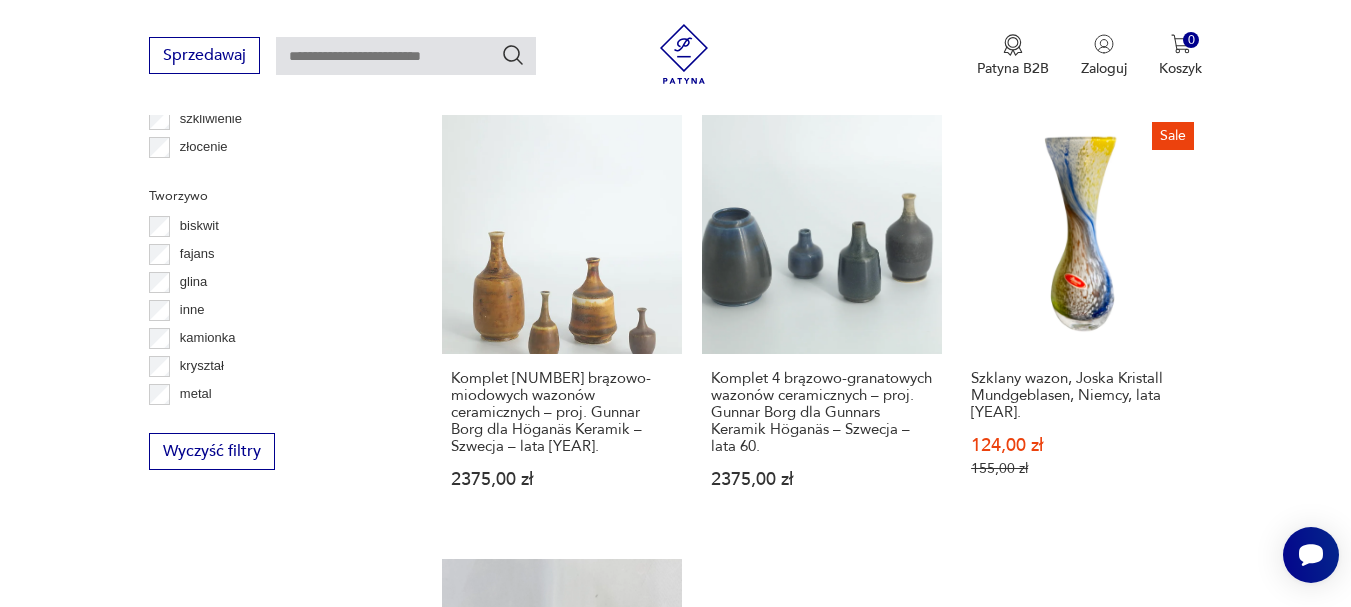 click on "35" at bounding box center (970, 1010) 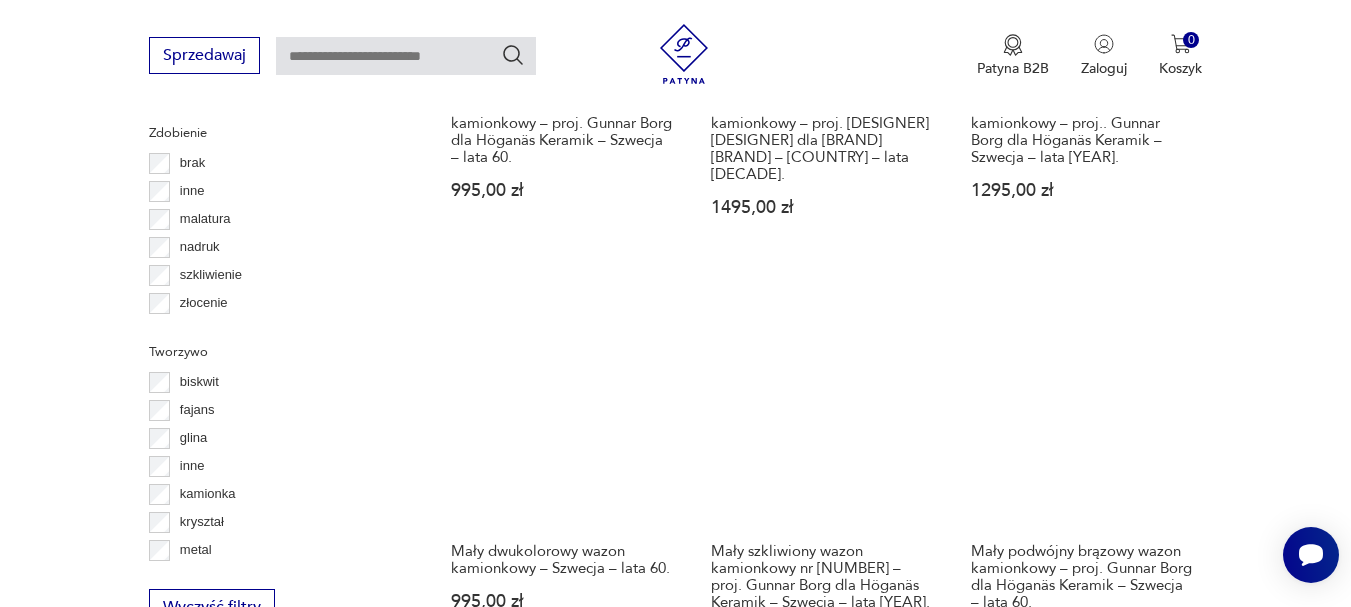 scroll, scrollTop: 2416, scrollLeft: 0, axis: vertical 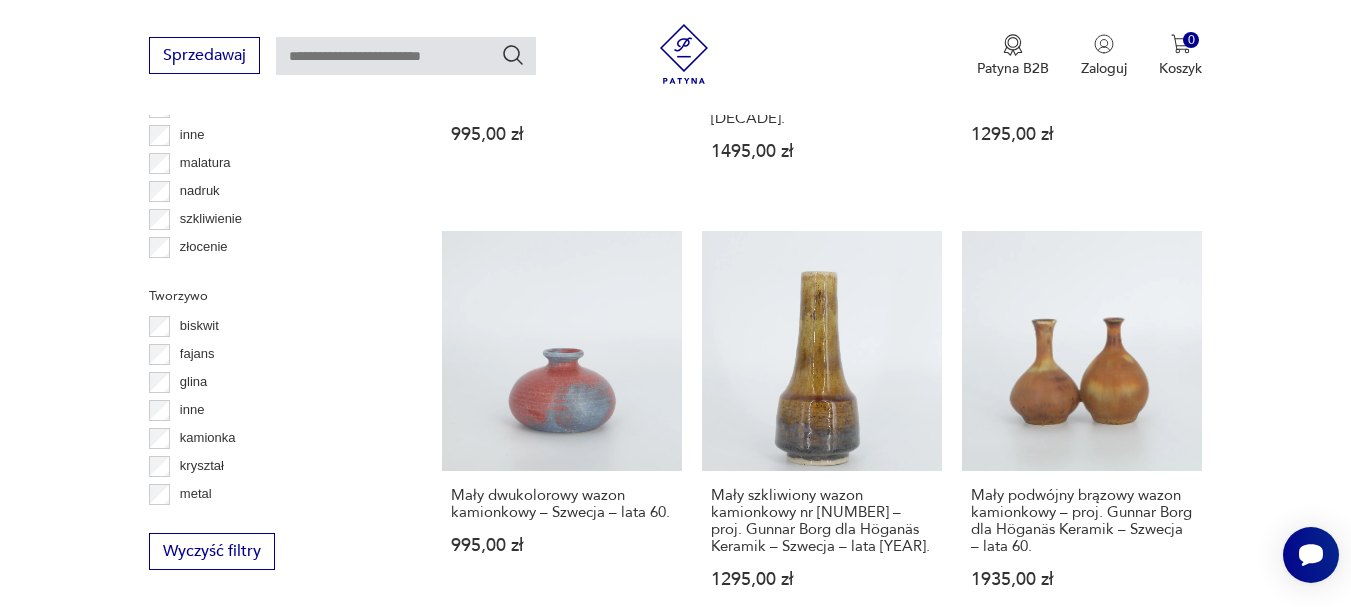 click on "36" at bounding box center (970, 1144) 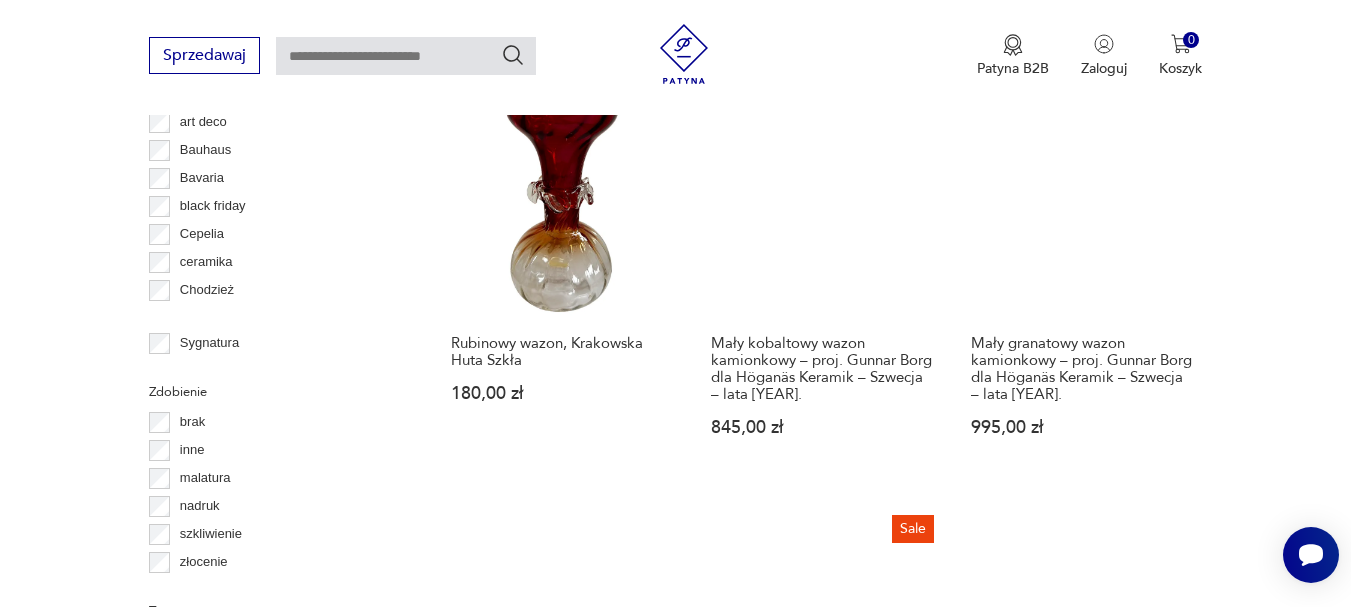 scroll, scrollTop: 2316, scrollLeft: 0, axis: vertical 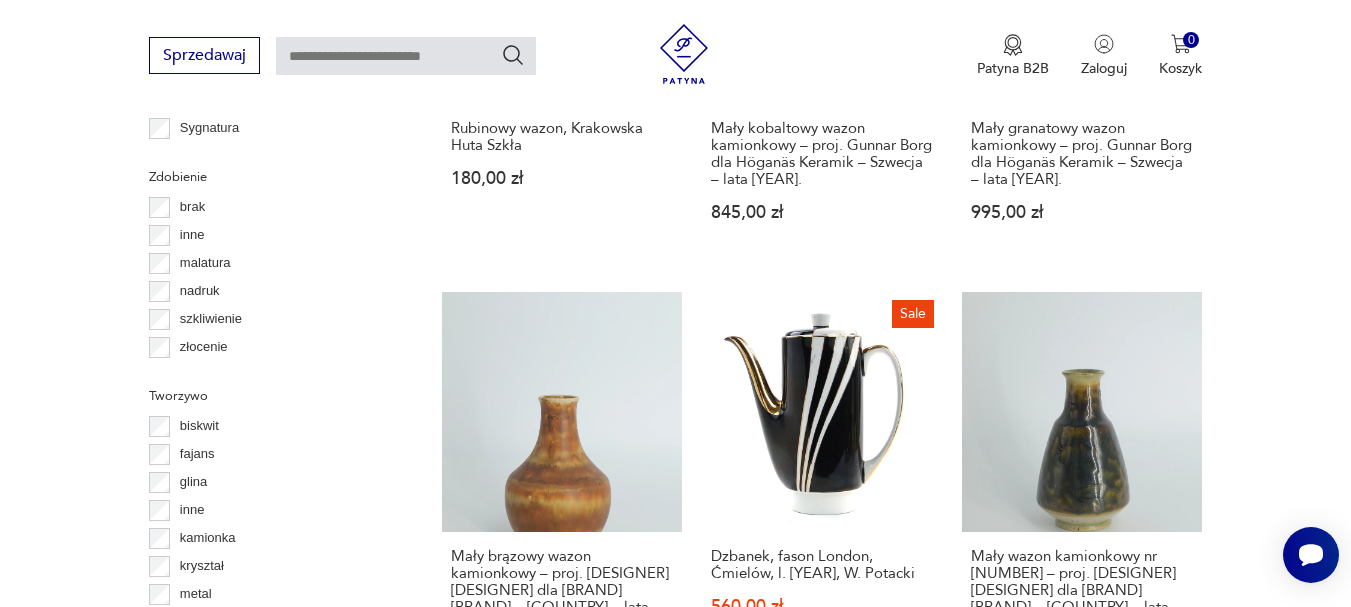 click on "37" at bounding box center (970, 1211) 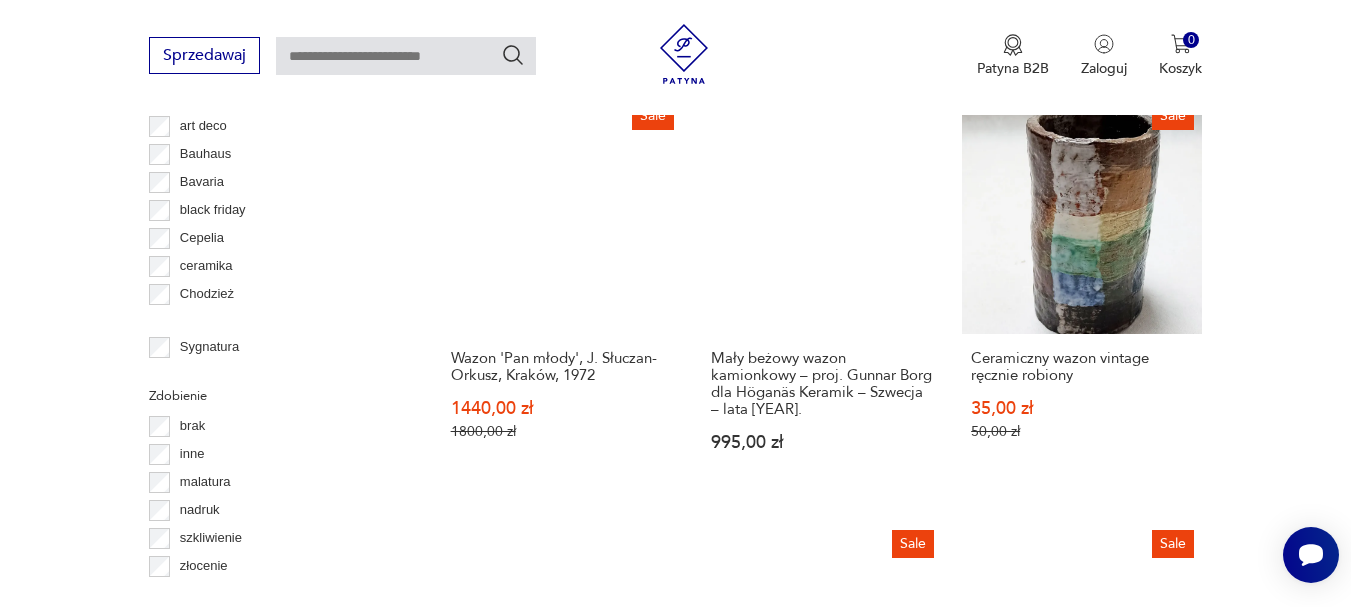 scroll, scrollTop: 2416, scrollLeft: 0, axis: vertical 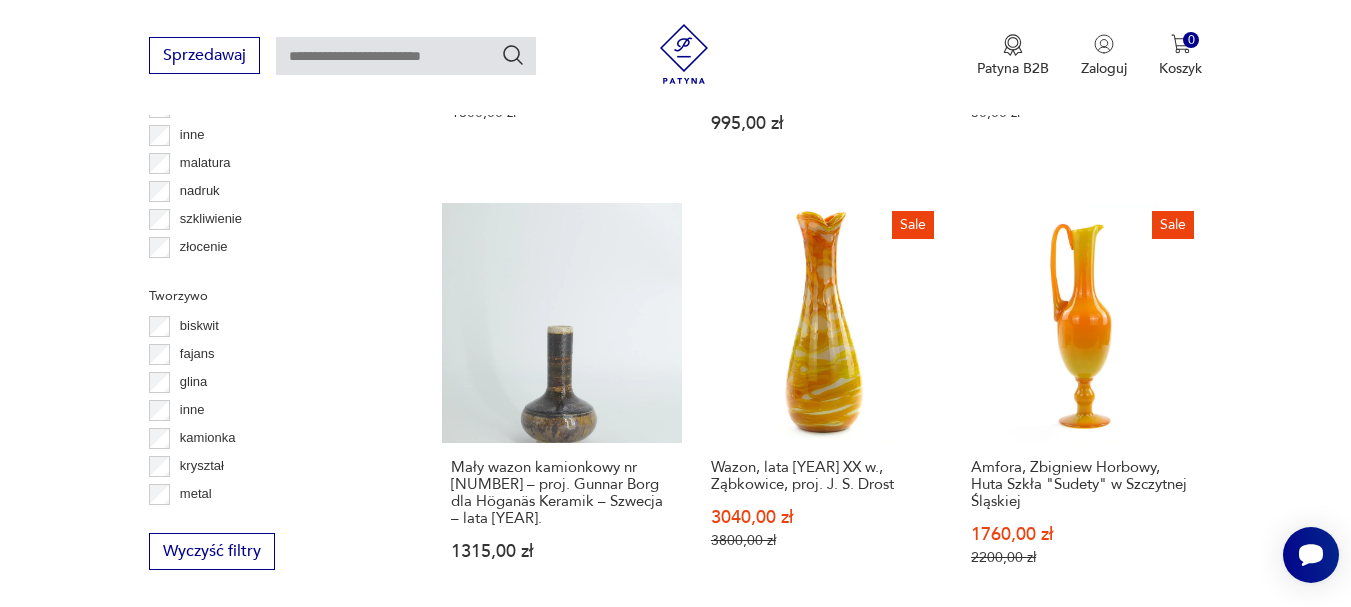 click on "38" at bounding box center [970, 1139] 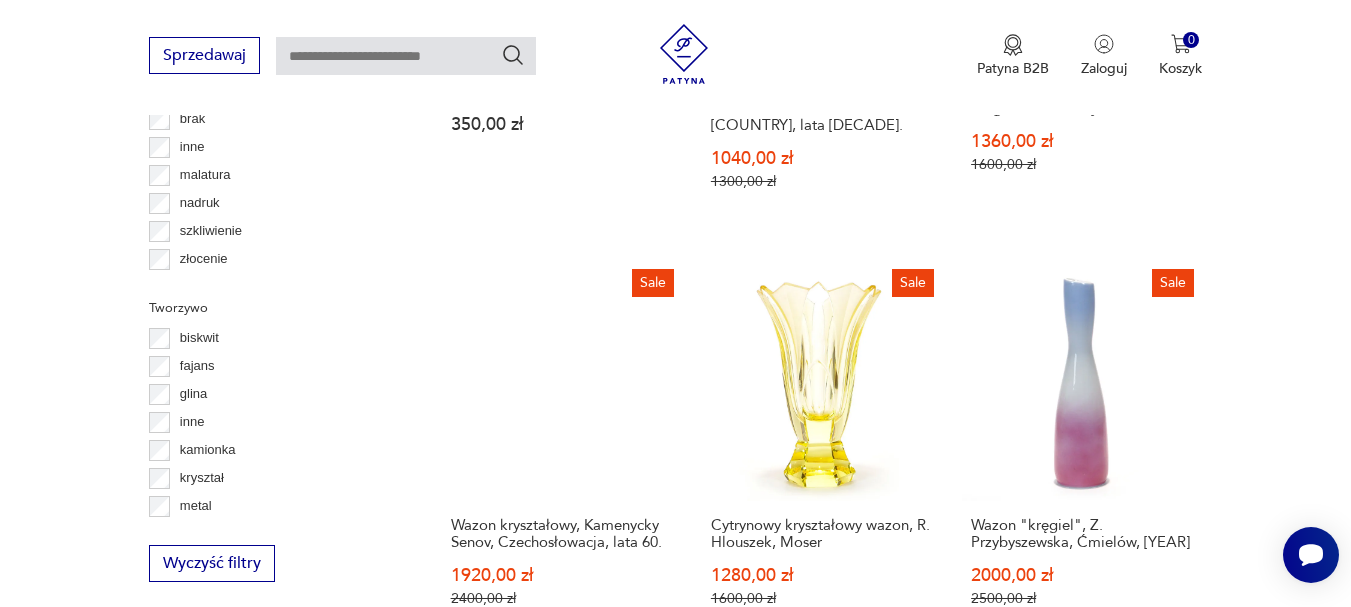 scroll, scrollTop: 2416, scrollLeft: 0, axis: vertical 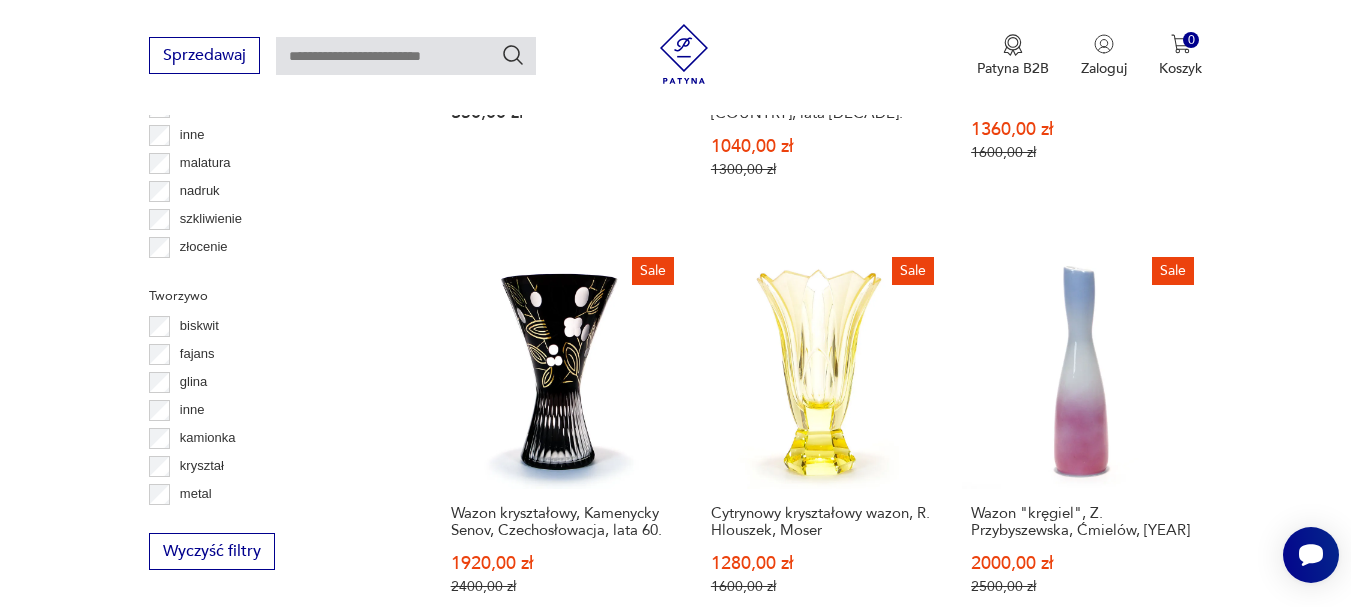 click on "39" at bounding box center [970, 1174] 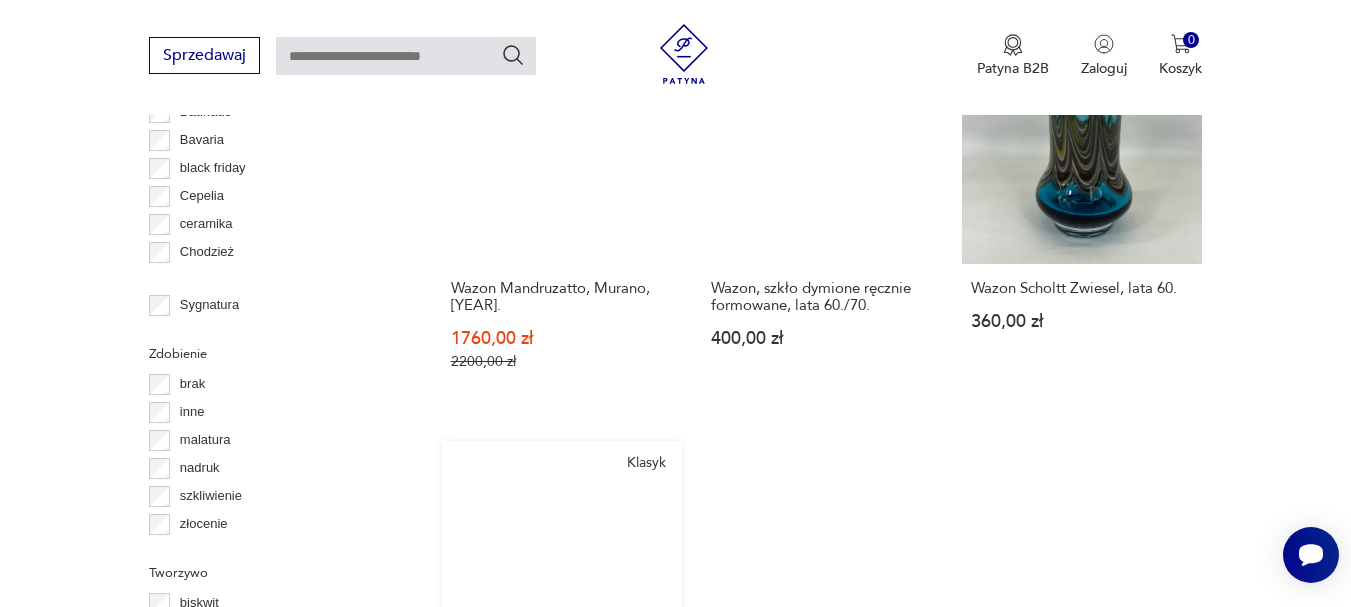 scroll, scrollTop: 2216, scrollLeft: 0, axis: vertical 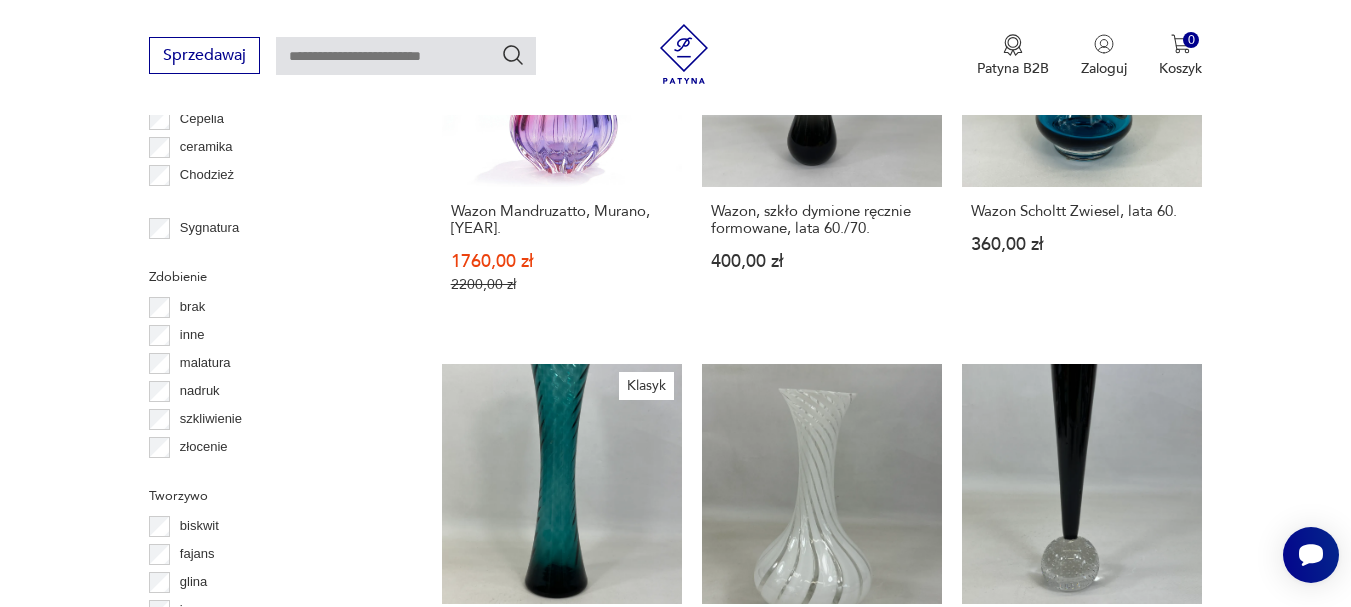 click on "40" at bounding box center [970, 1192] 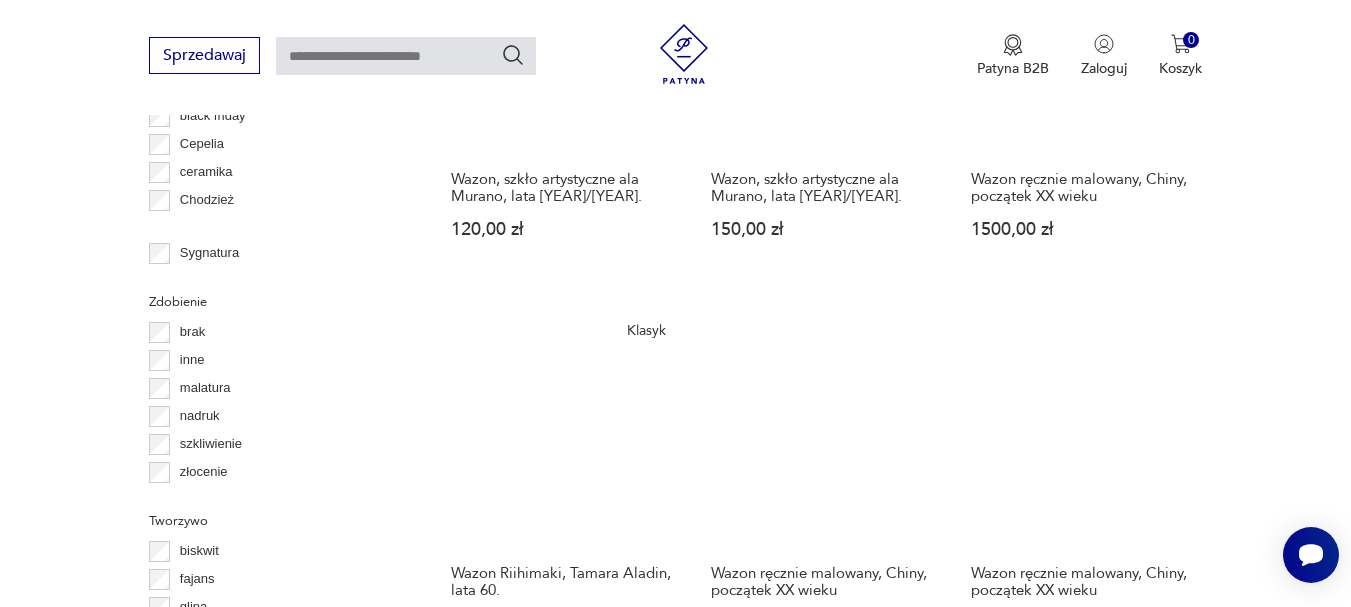 scroll, scrollTop: 2216, scrollLeft: 0, axis: vertical 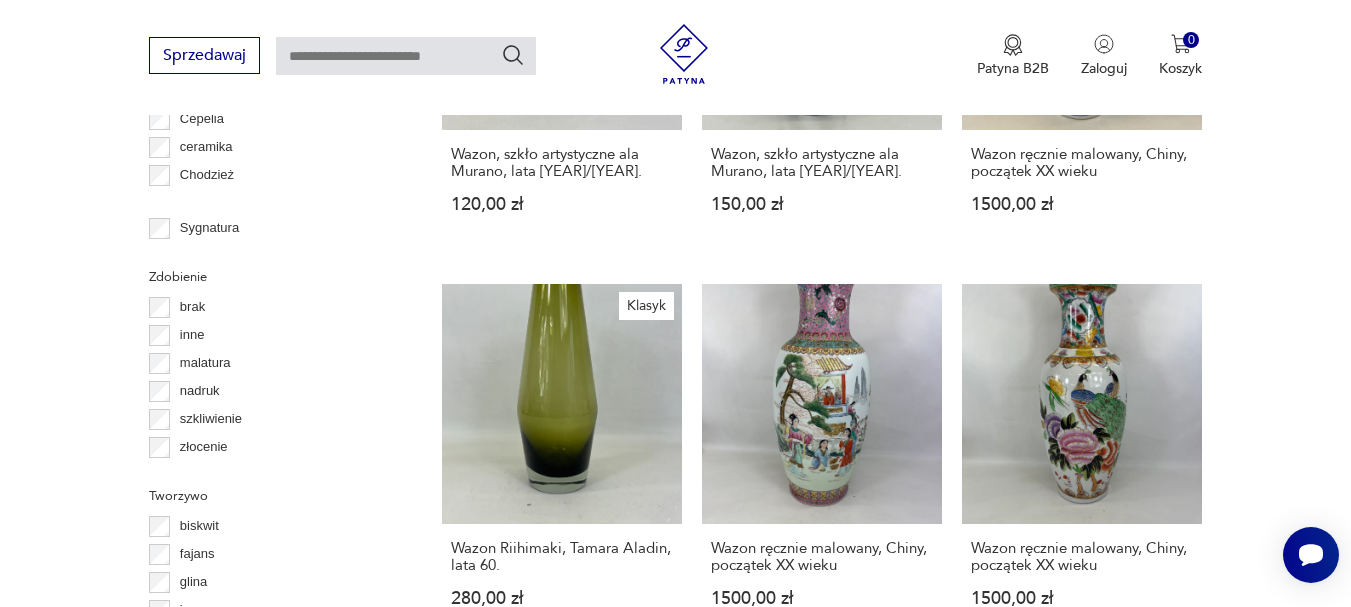 click on "41" at bounding box center (970, 1129) 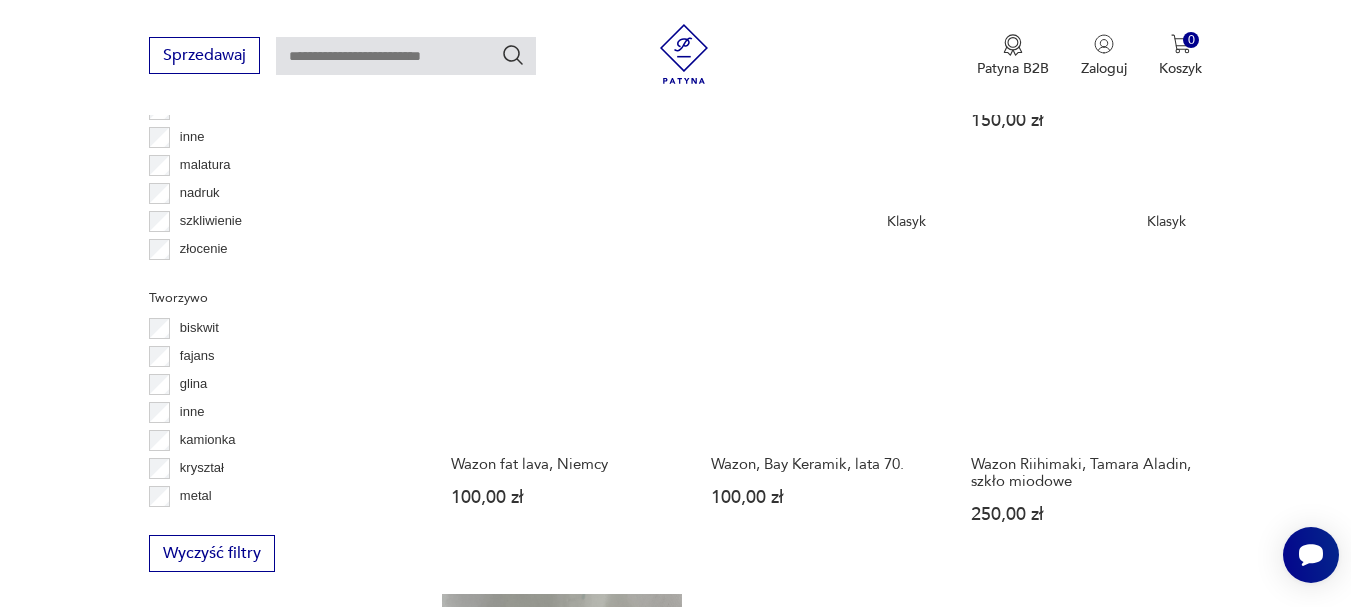 scroll, scrollTop: 2416, scrollLeft: 0, axis: vertical 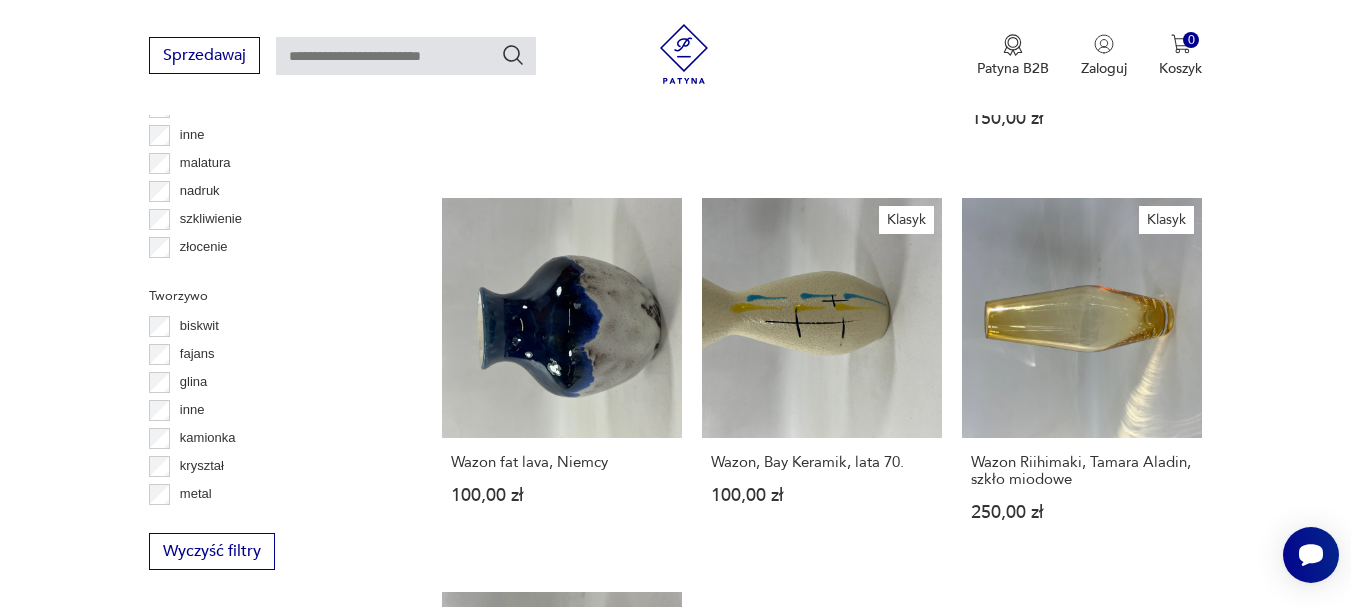 click on "42" at bounding box center (970, 1043) 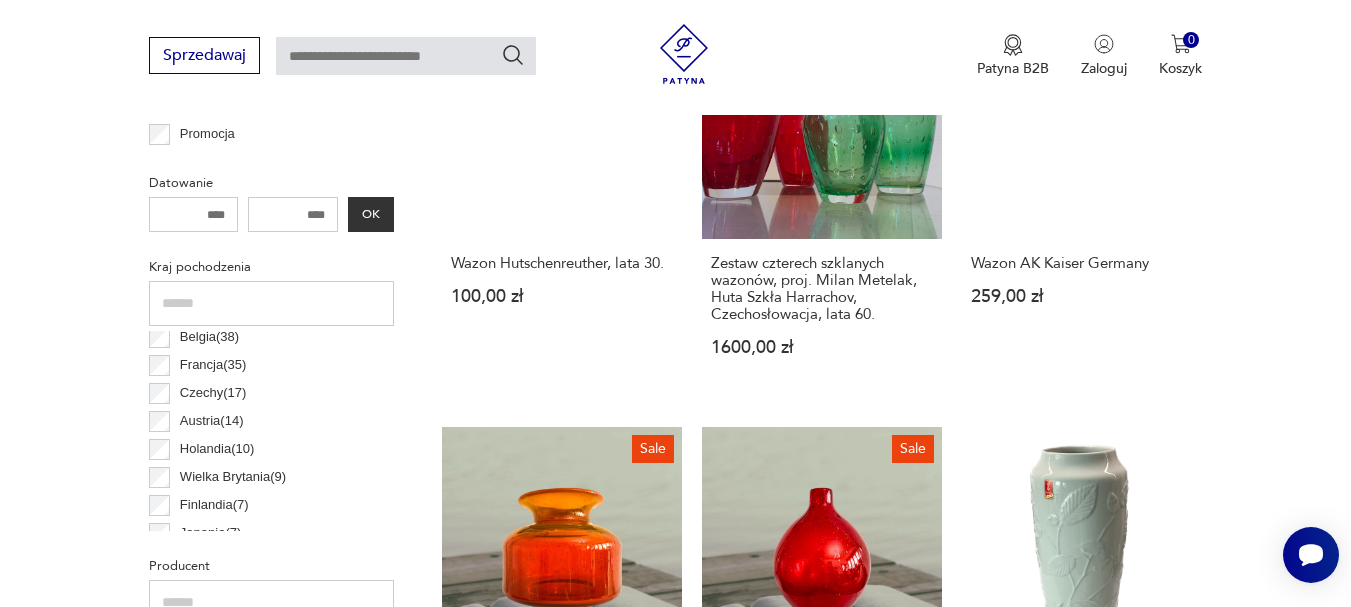 scroll, scrollTop: 1116, scrollLeft: 0, axis: vertical 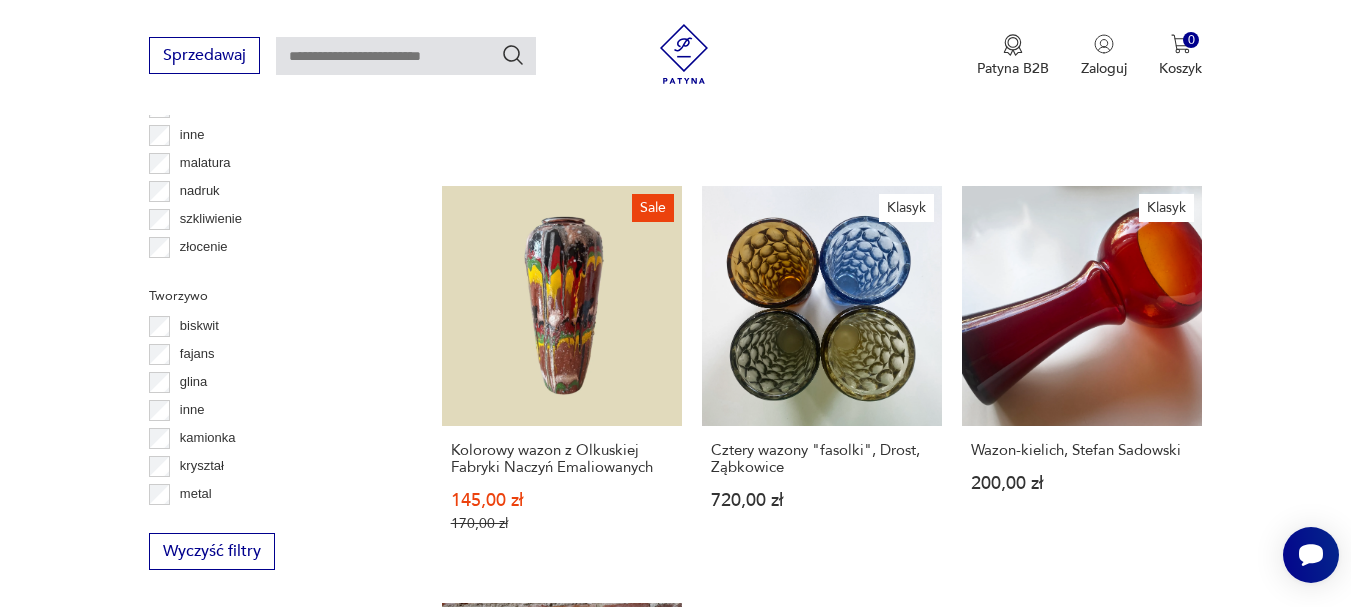 click on "43" at bounding box center [970, 1054] 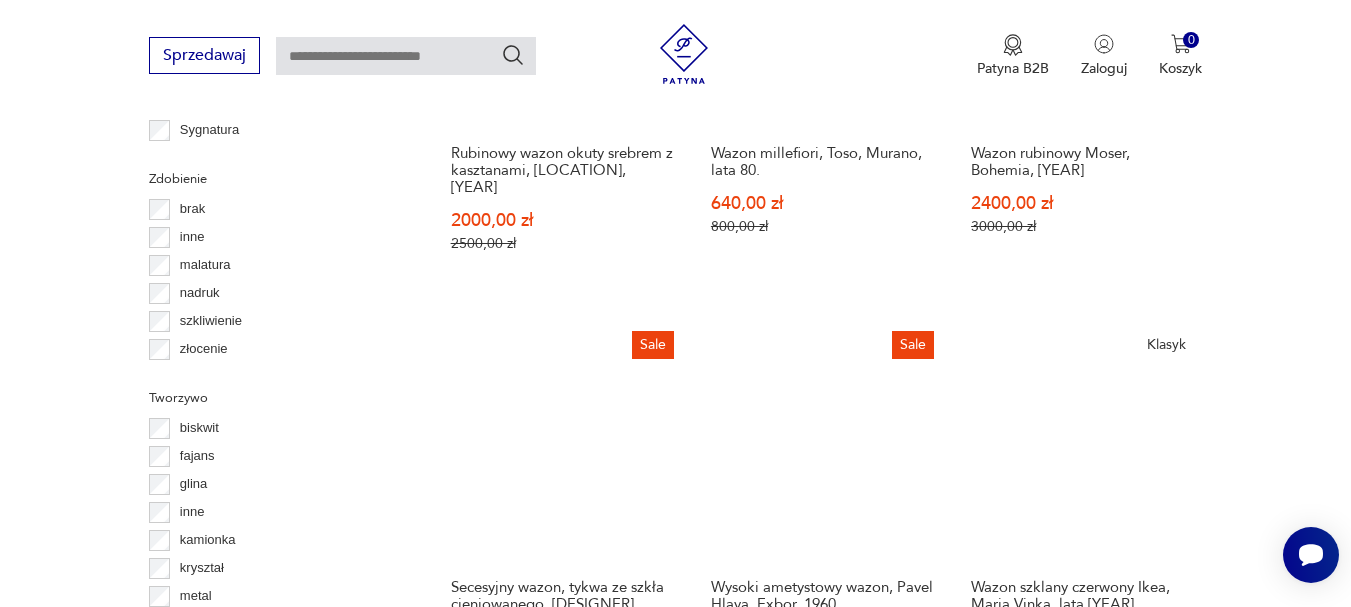scroll, scrollTop: 2316, scrollLeft: 0, axis: vertical 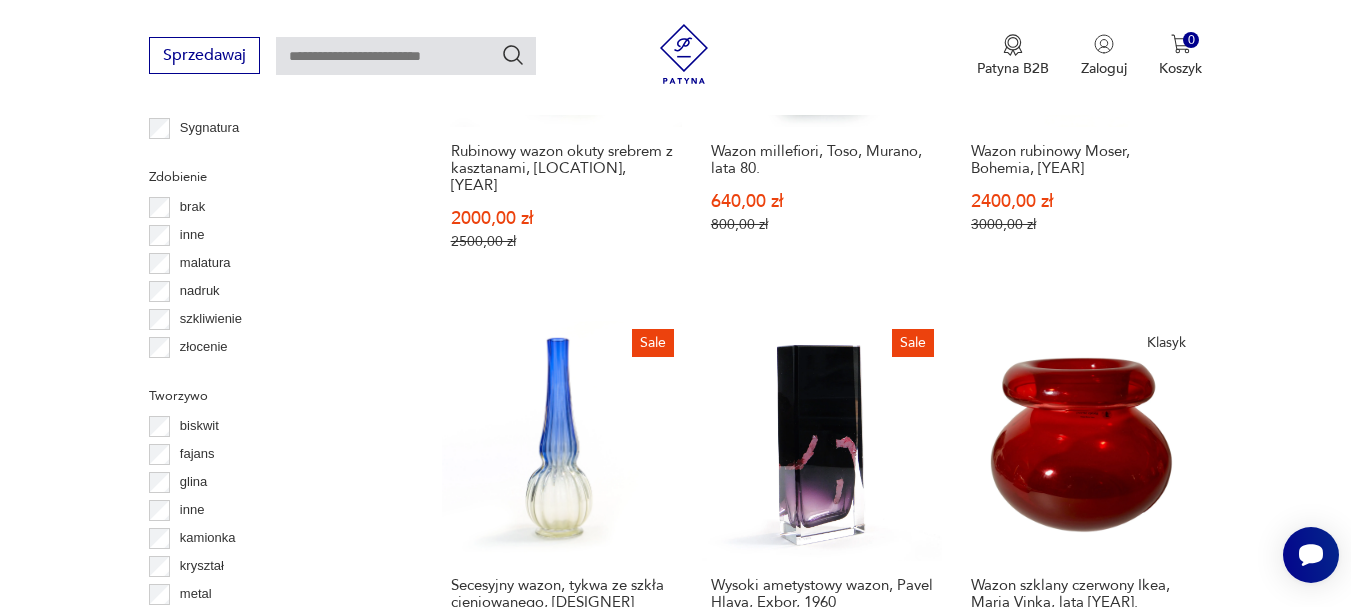 click on "44" at bounding box center [970, 1229] 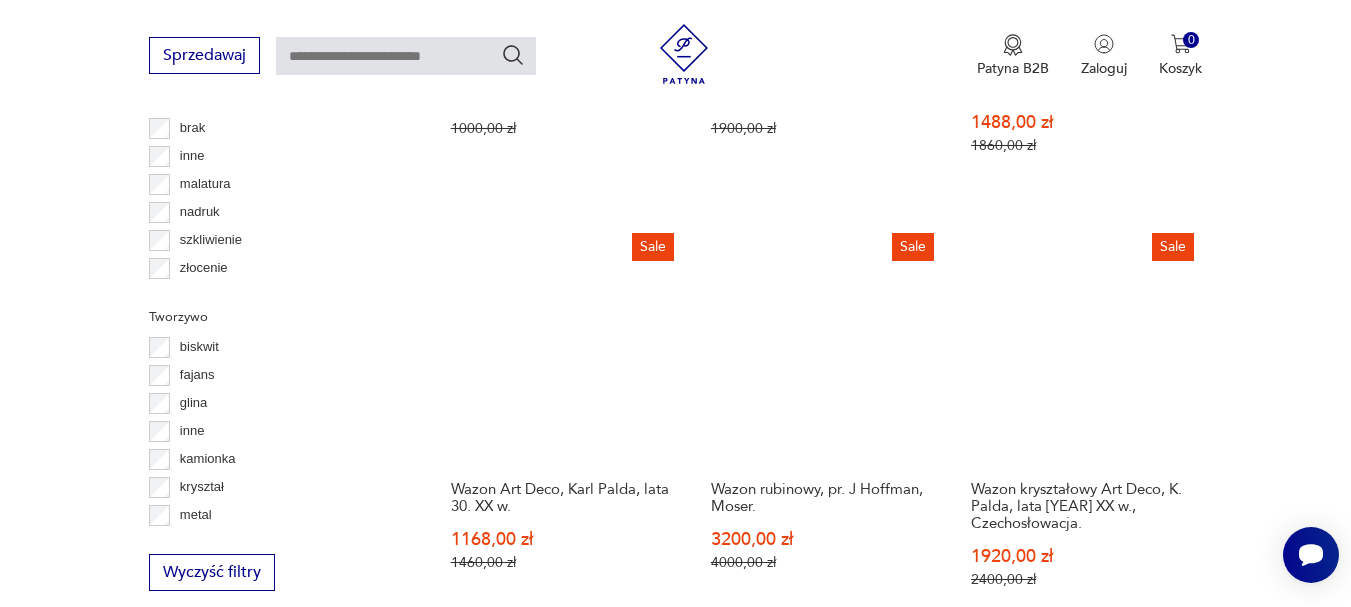 scroll, scrollTop: 2416, scrollLeft: 0, axis: vertical 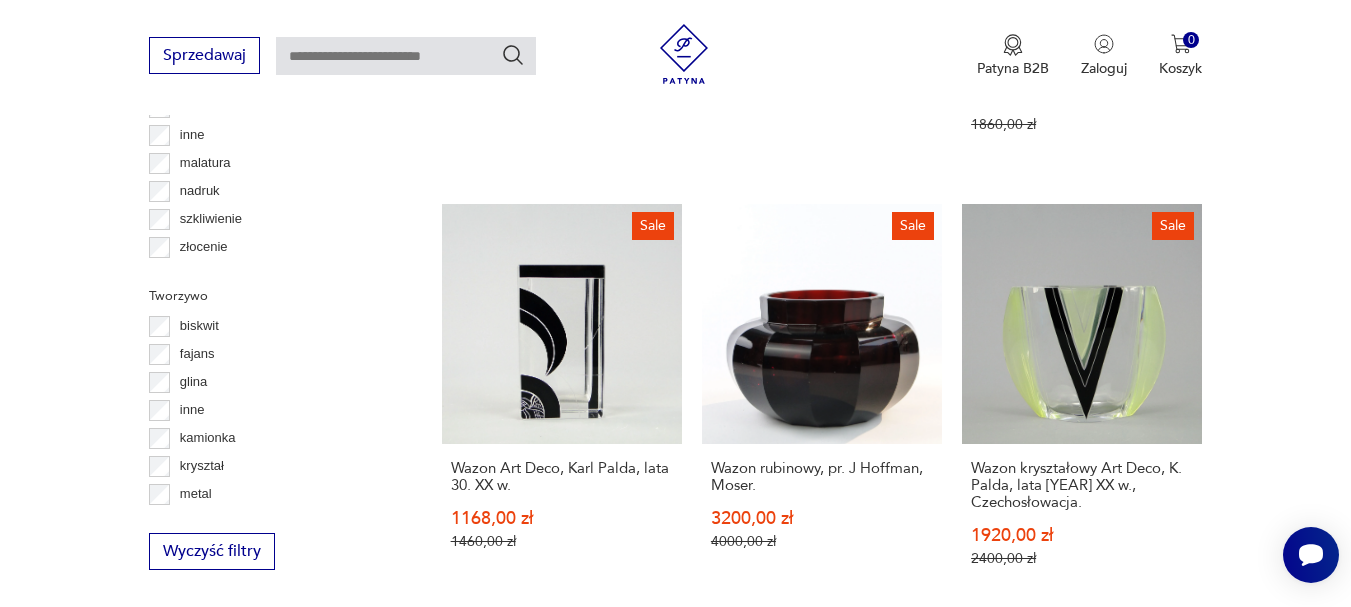 click on "45" at bounding box center [970, 1089] 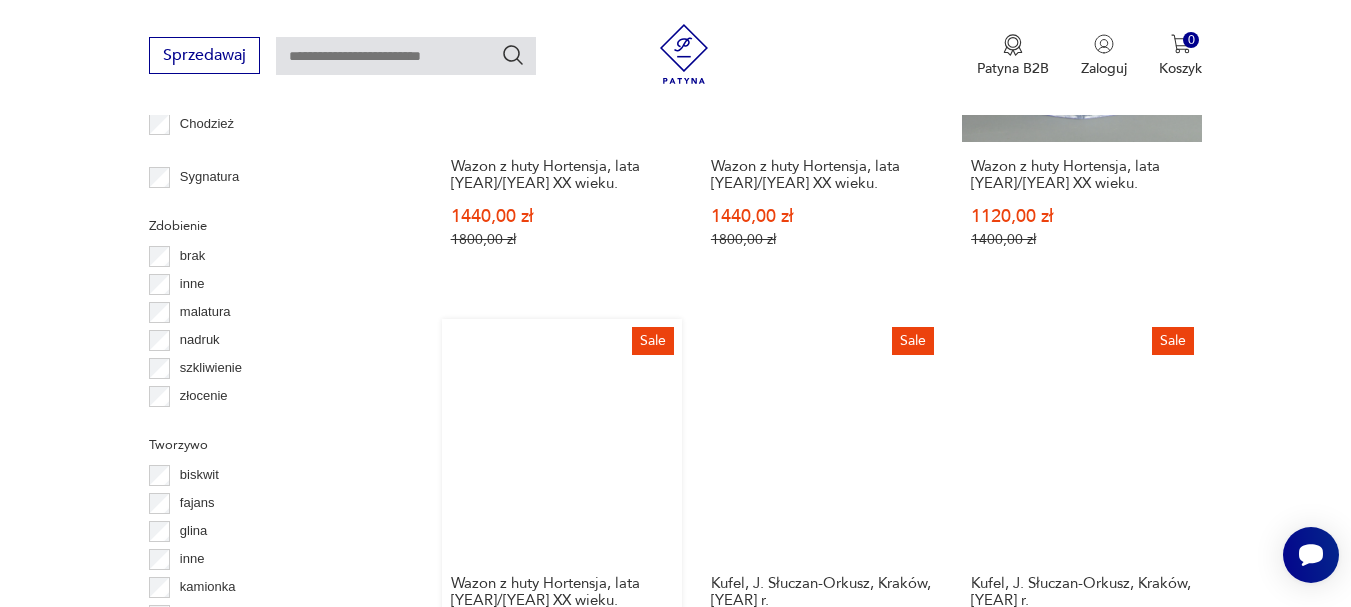 scroll, scrollTop: 2316, scrollLeft: 0, axis: vertical 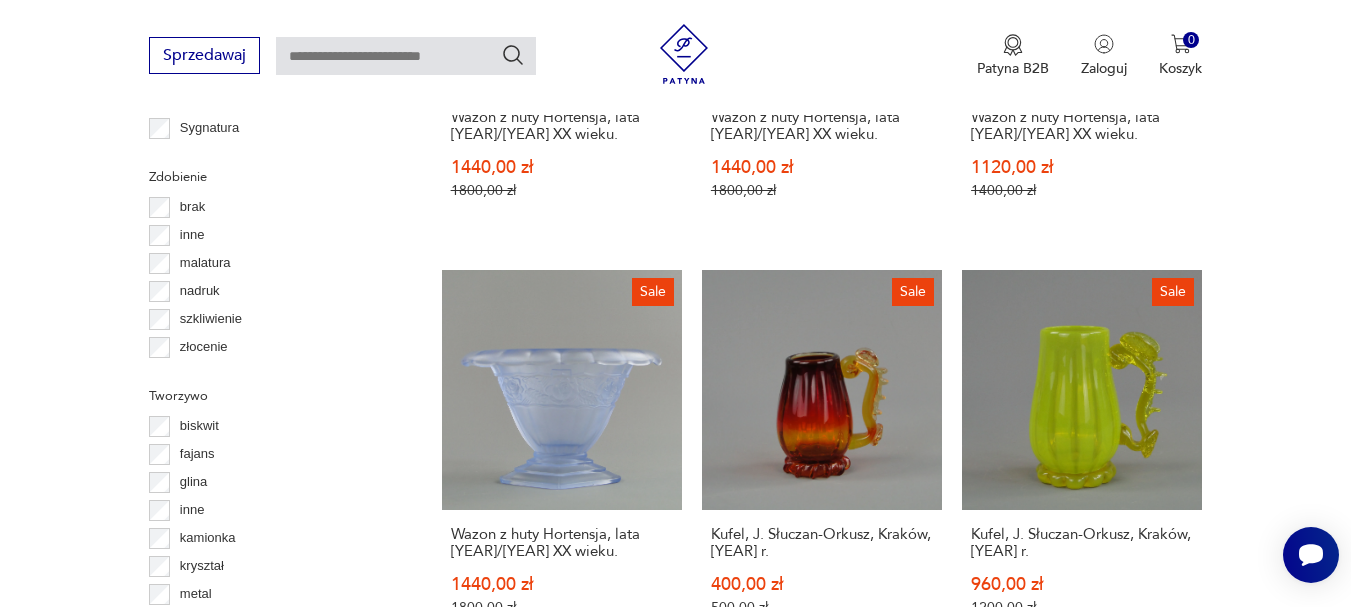 click on "46" at bounding box center (970, 1161) 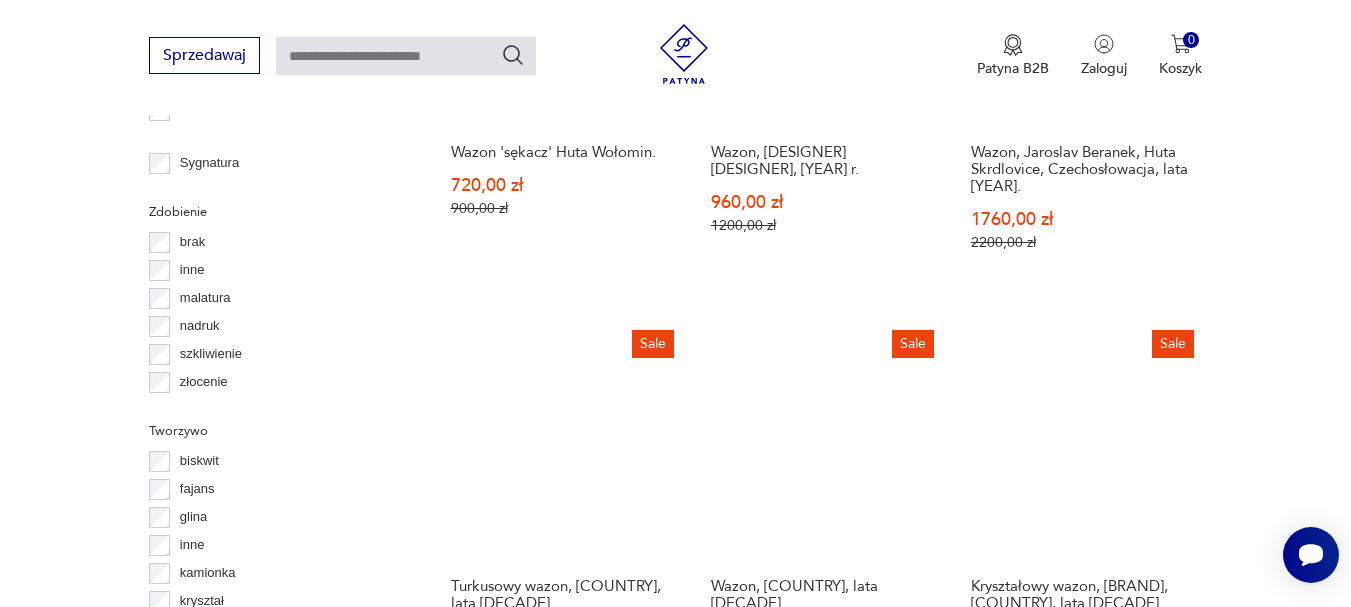 scroll, scrollTop: 2316, scrollLeft: 0, axis: vertical 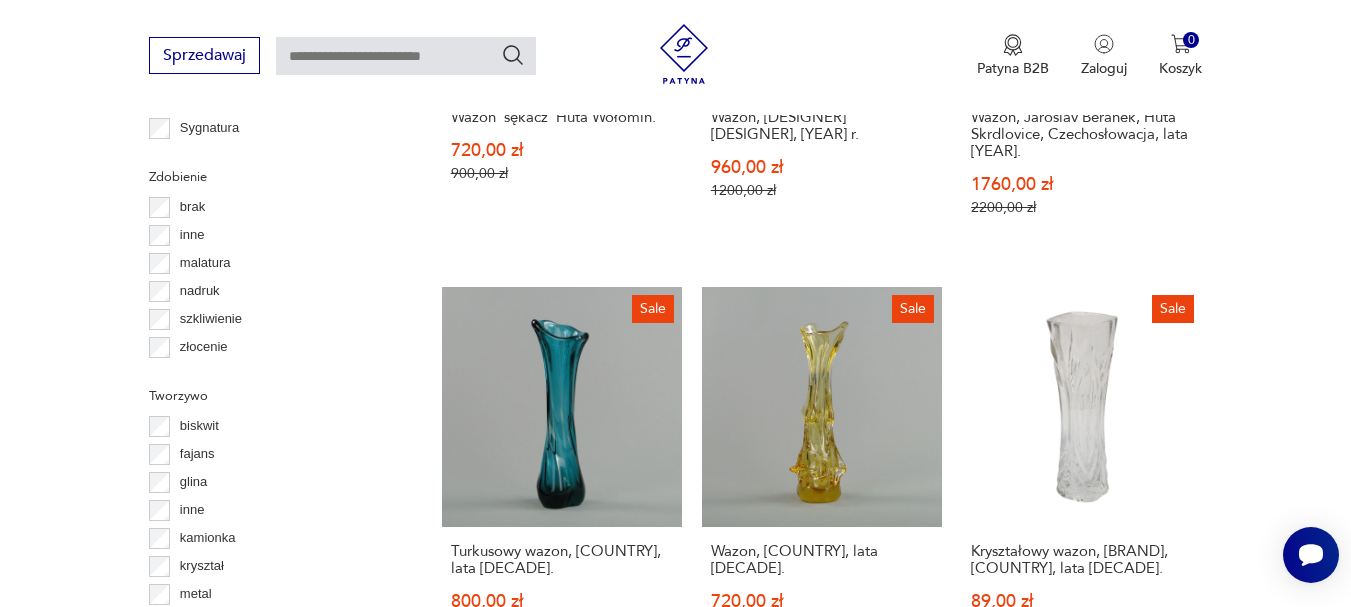 click on "47" at bounding box center (970, 1195) 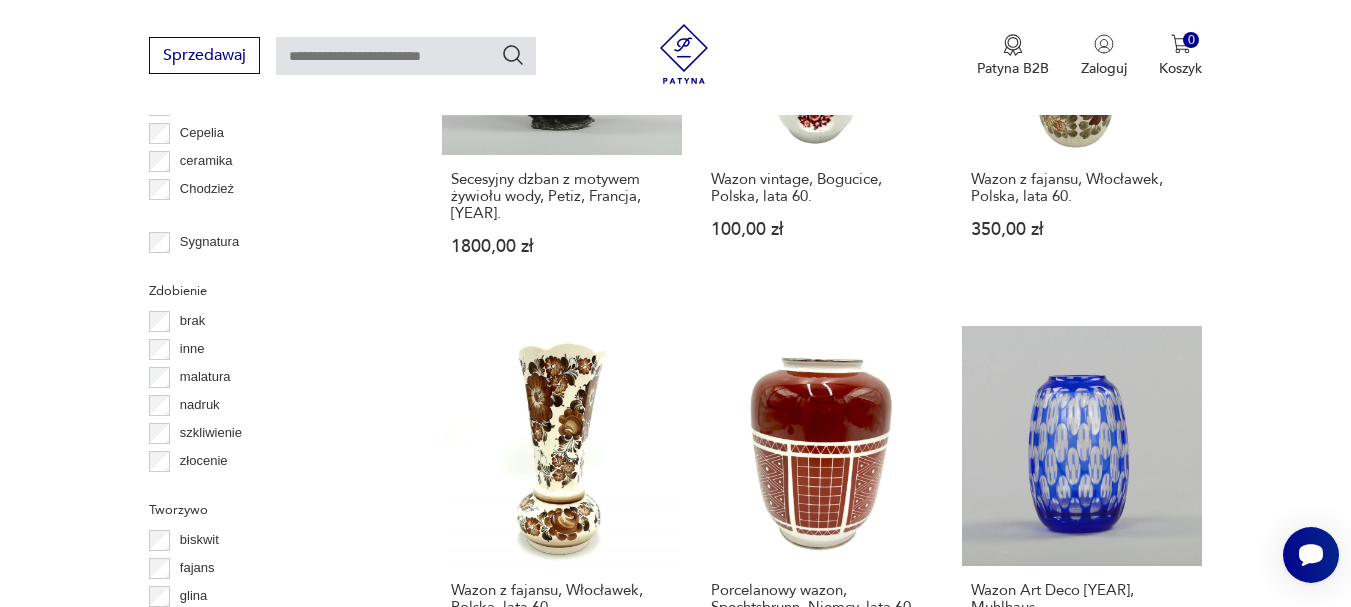scroll, scrollTop: 2216, scrollLeft: 0, axis: vertical 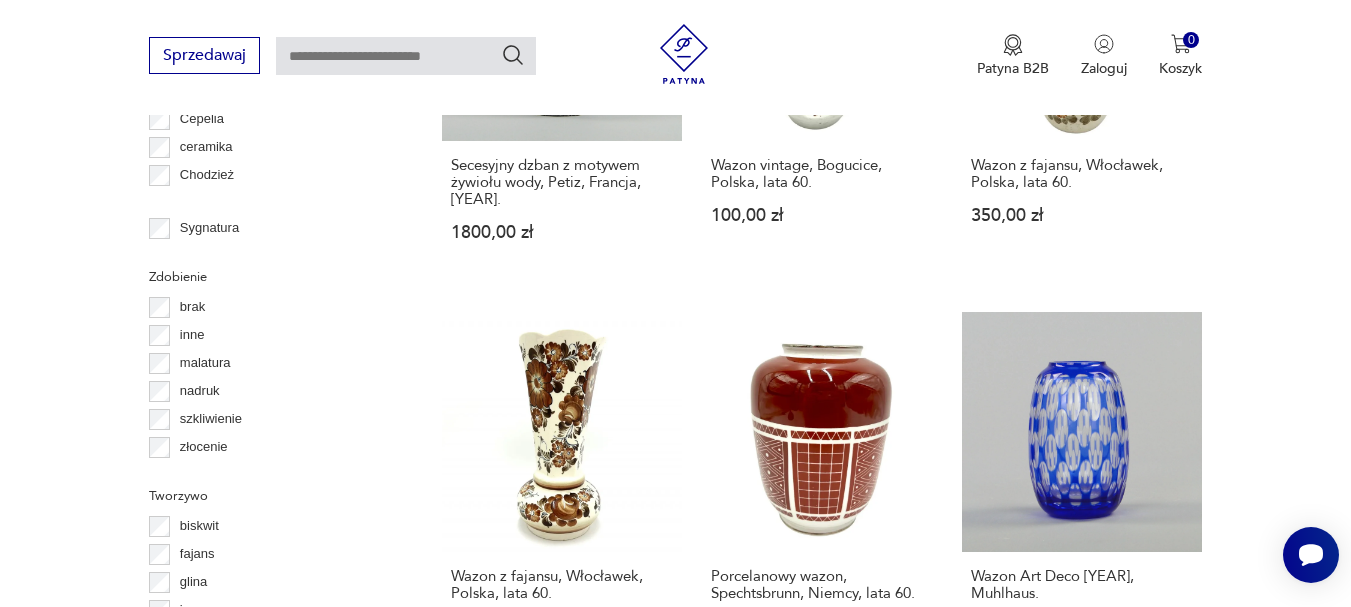 click on "48" at bounding box center (970, 1174) 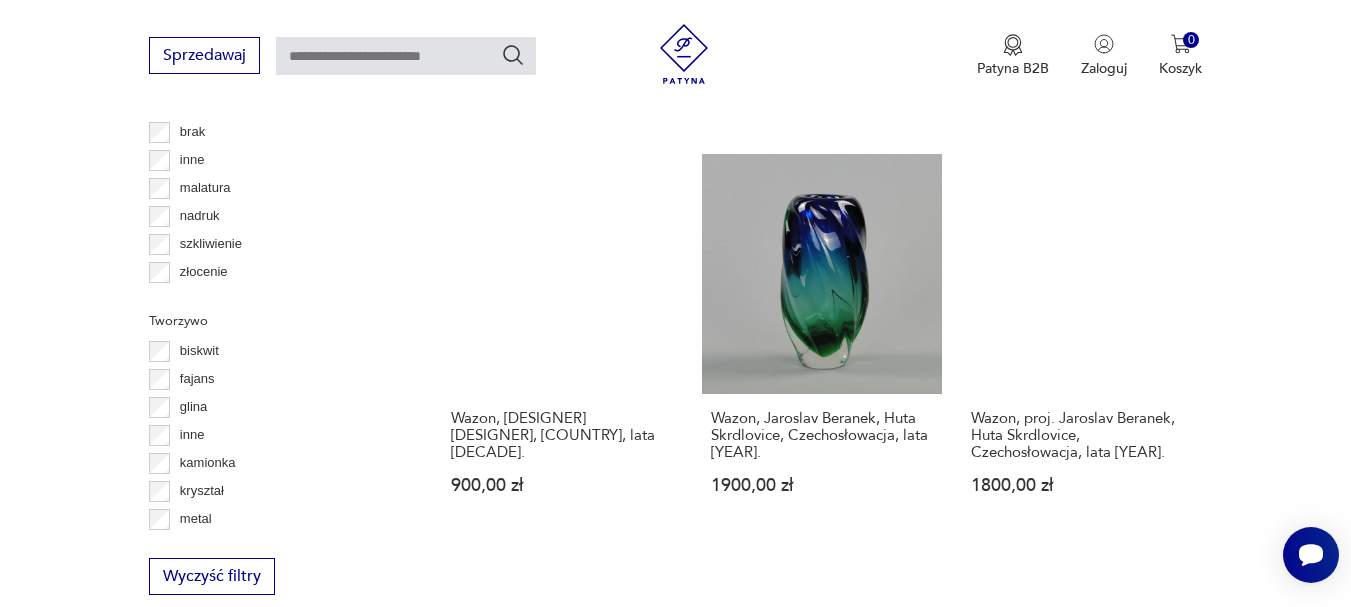scroll, scrollTop: 2416, scrollLeft: 0, axis: vertical 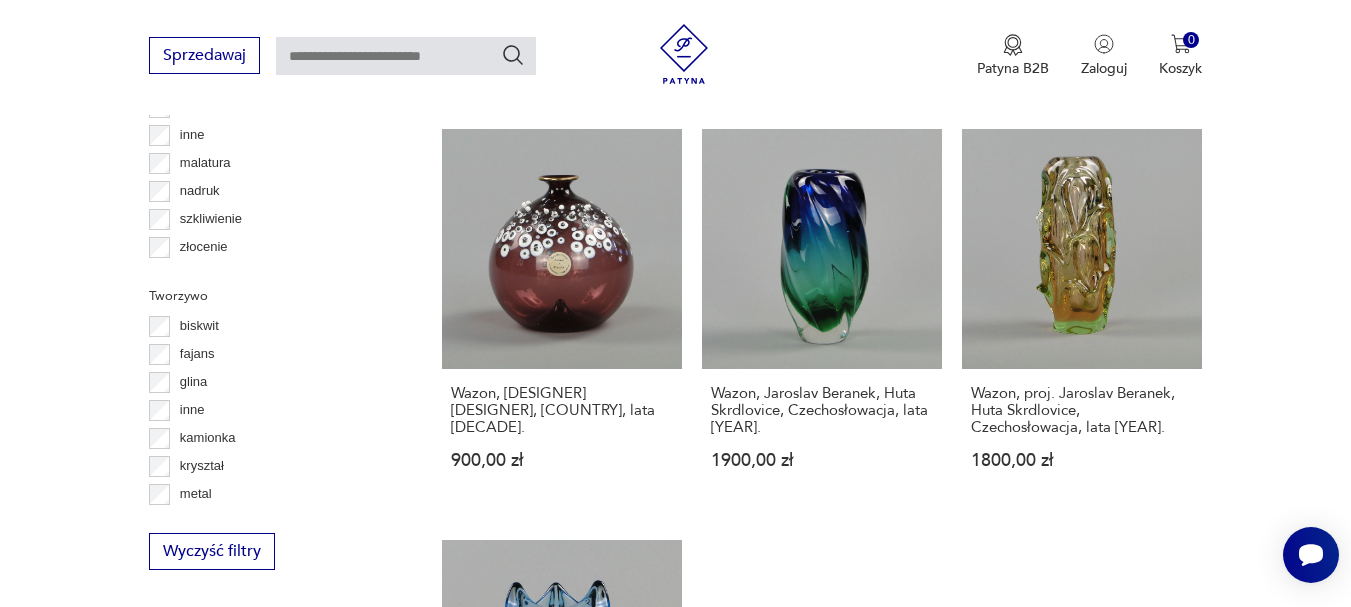 click on "49" at bounding box center (970, 1008) 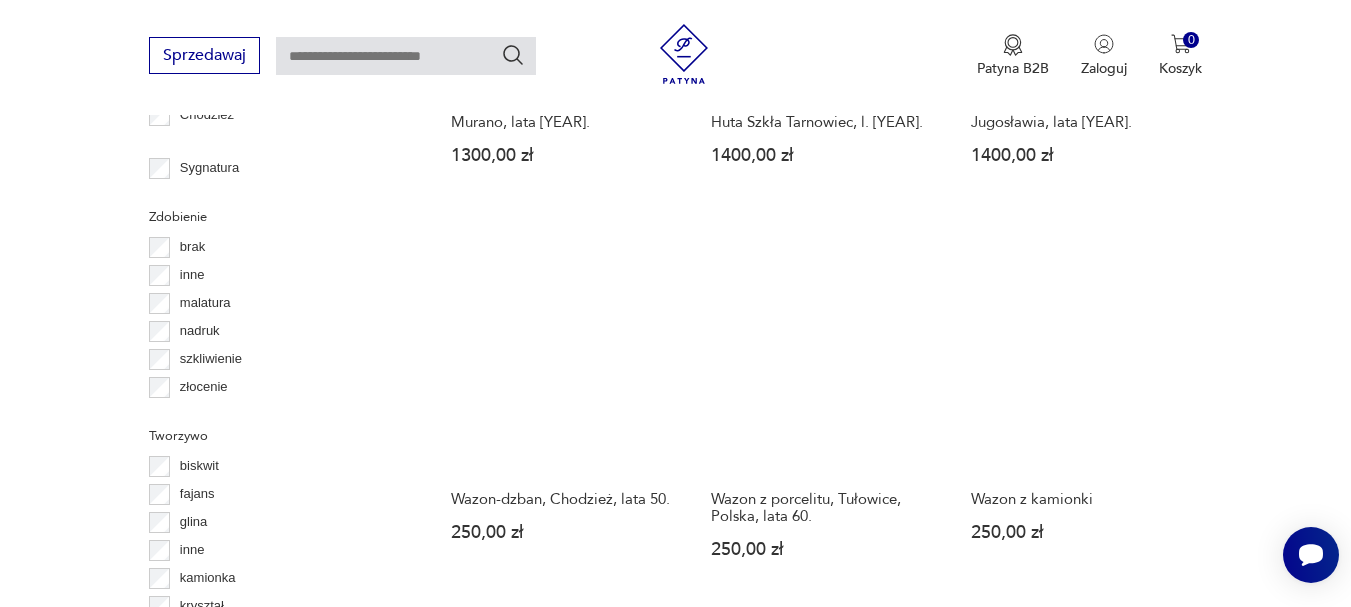 scroll, scrollTop: 2316, scrollLeft: 0, axis: vertical 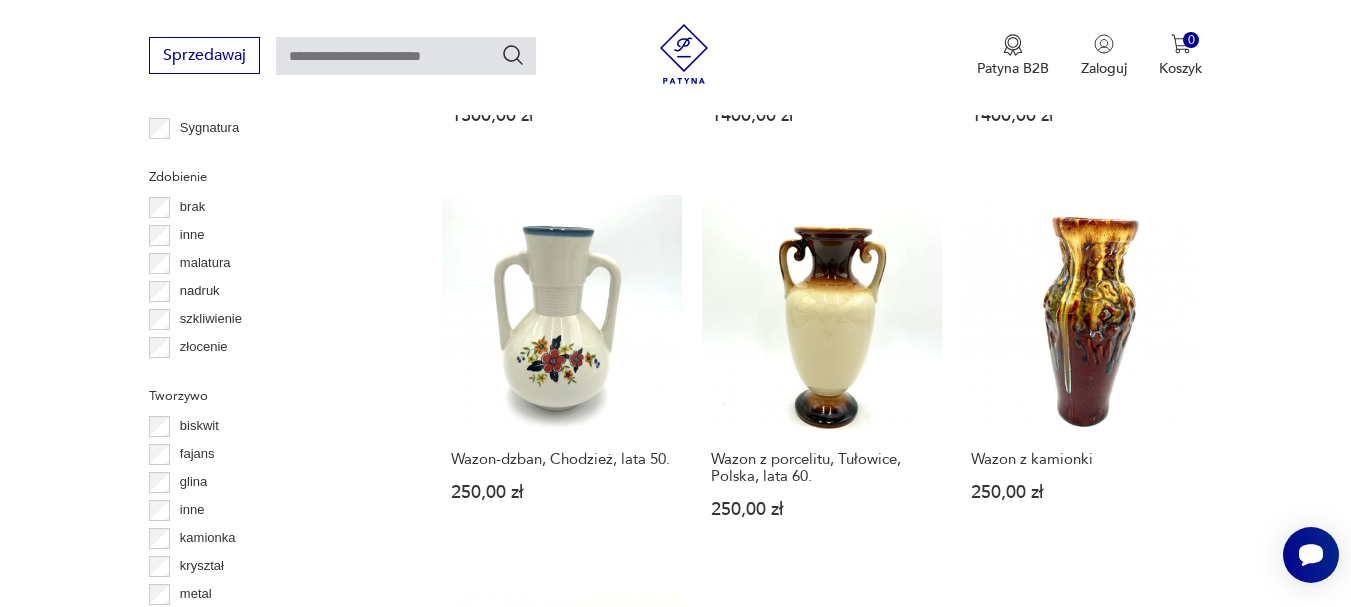 click on "50" at bounding box center [970, 1040] 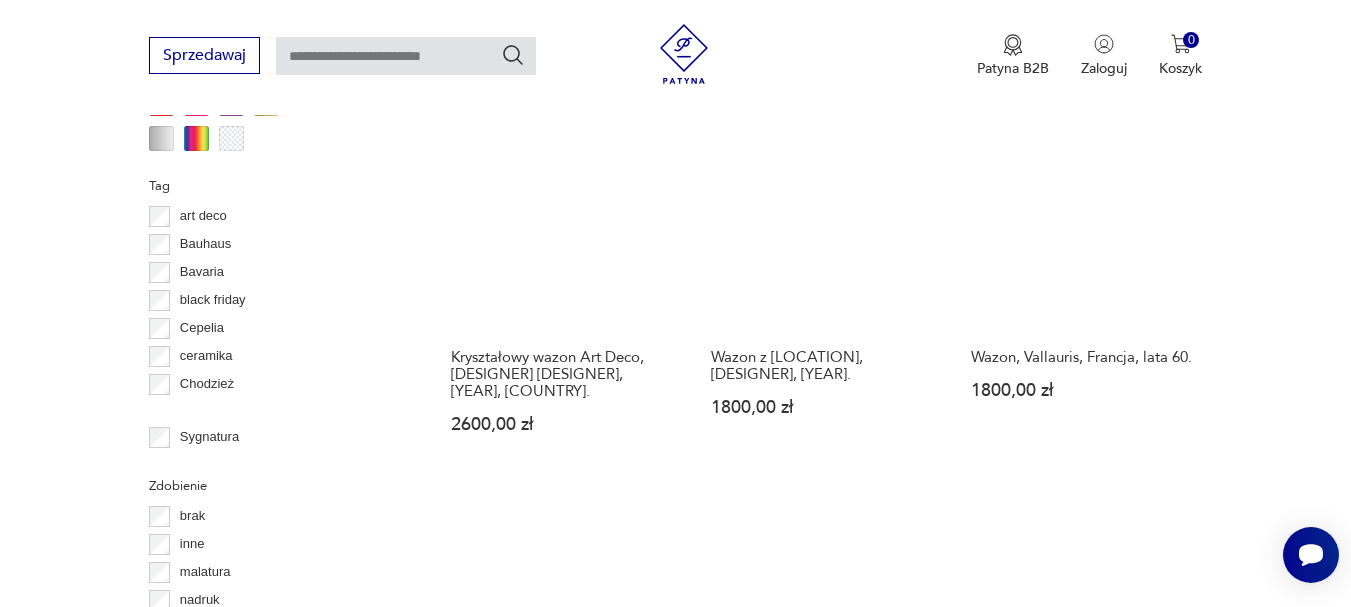 scroll, scrollTop: 2216, scrollLeft: 0, axis: vertical 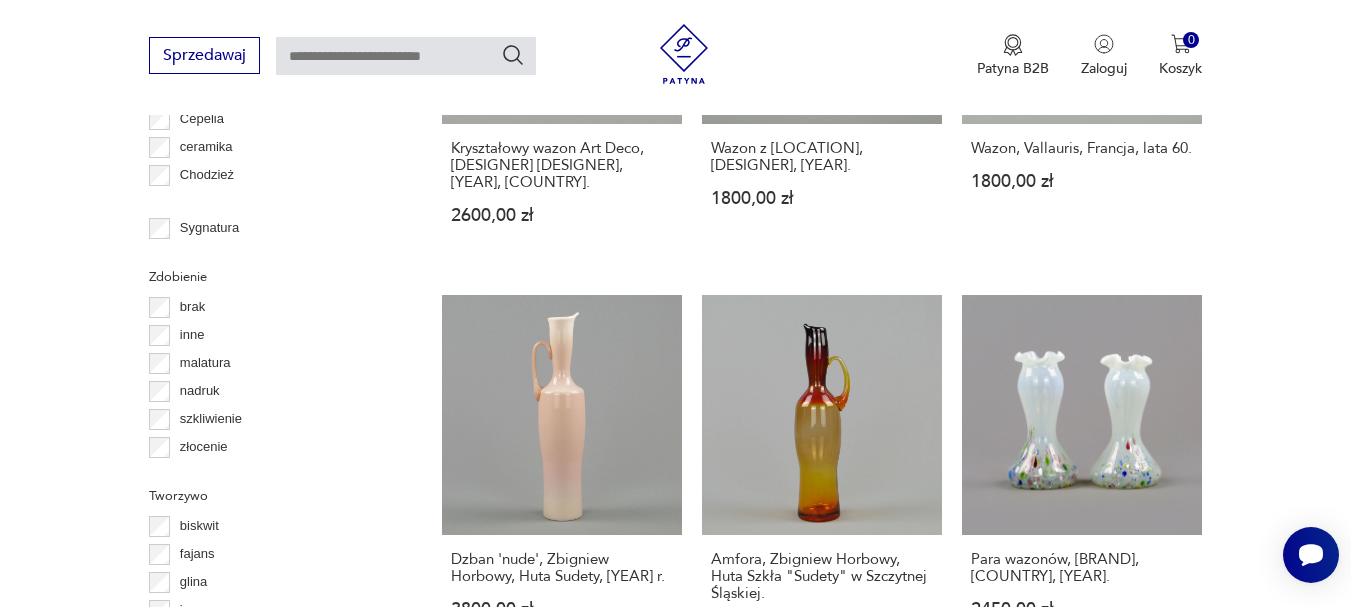 click on "51" at bounding box center [970, 1157] 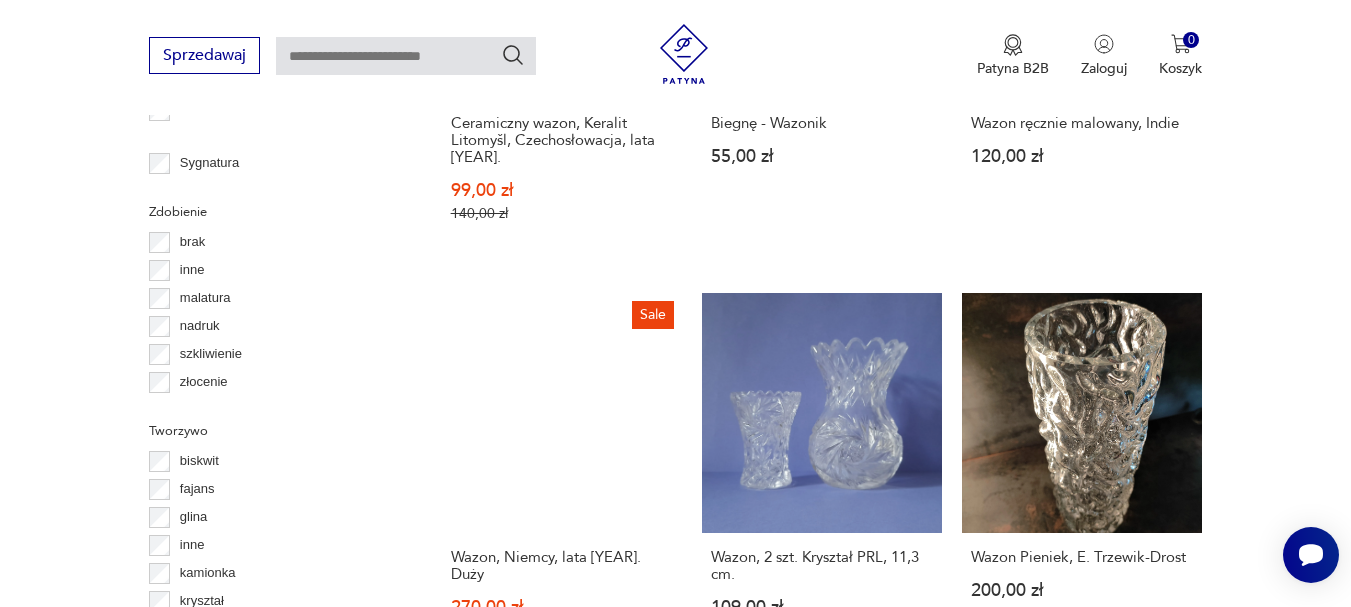 scroll, scrollTop: 2316, scrollLeft: 0, axis: vertical 